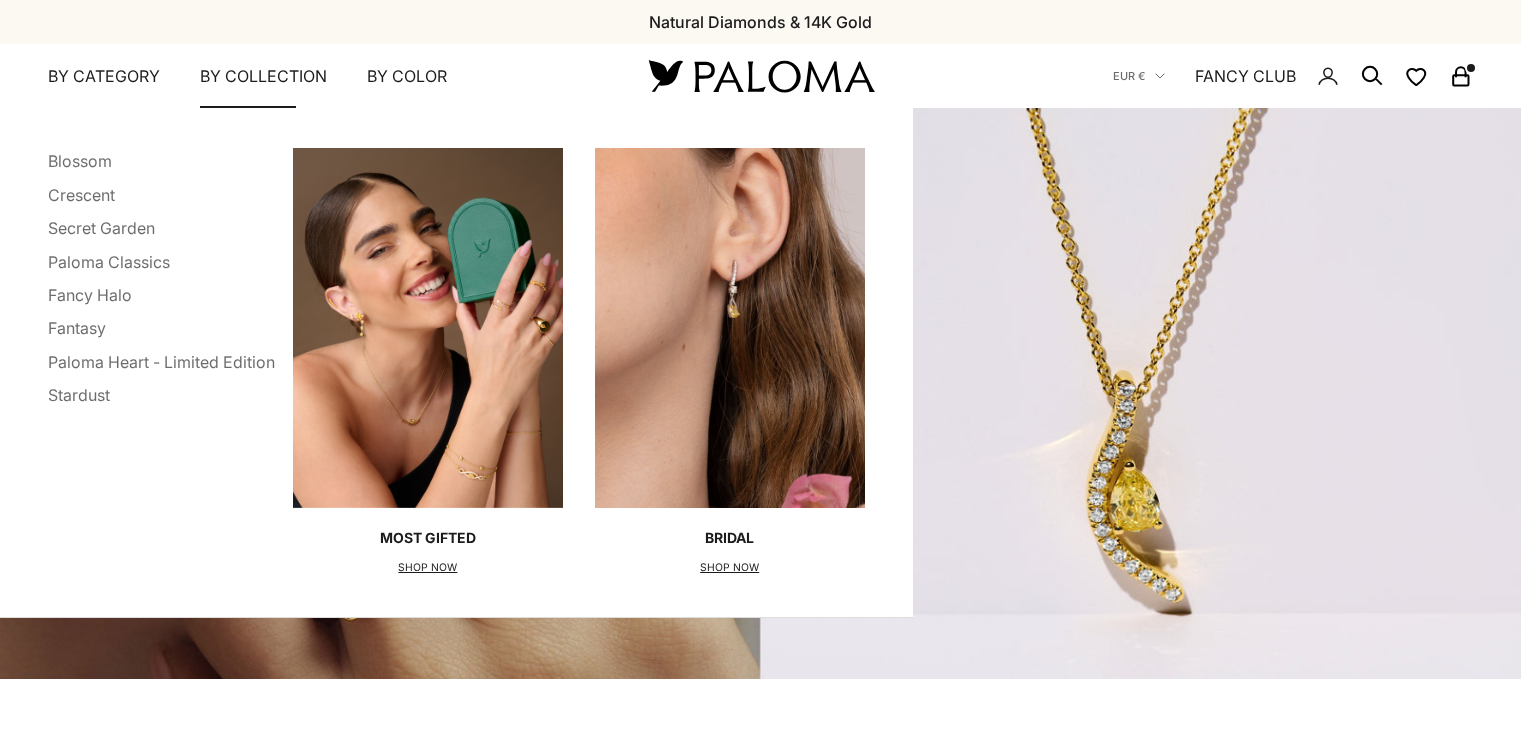 scroll, scrollTop: 0, scrollLeft: 0, axis: both 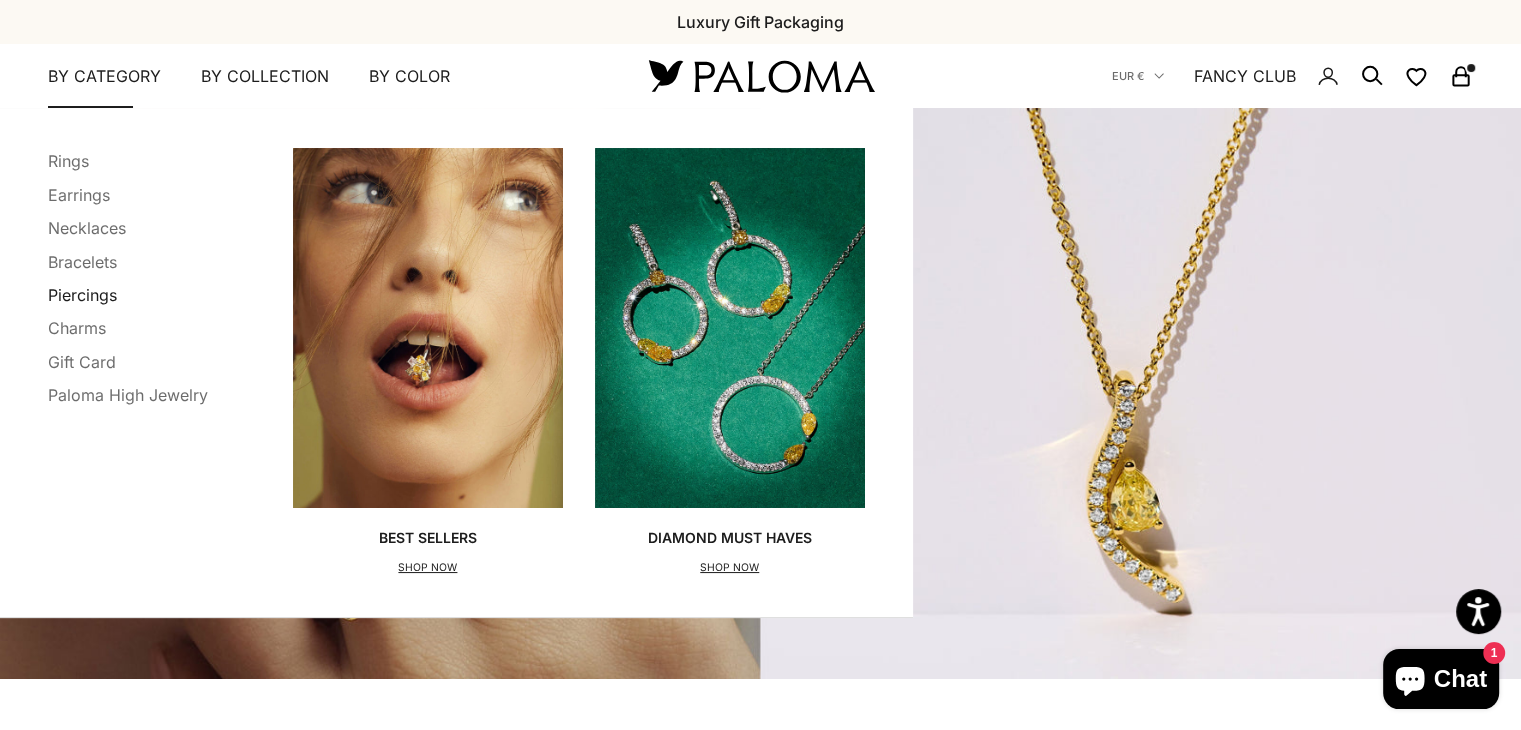 click on "Piercings" at bounding box center [82, 295] 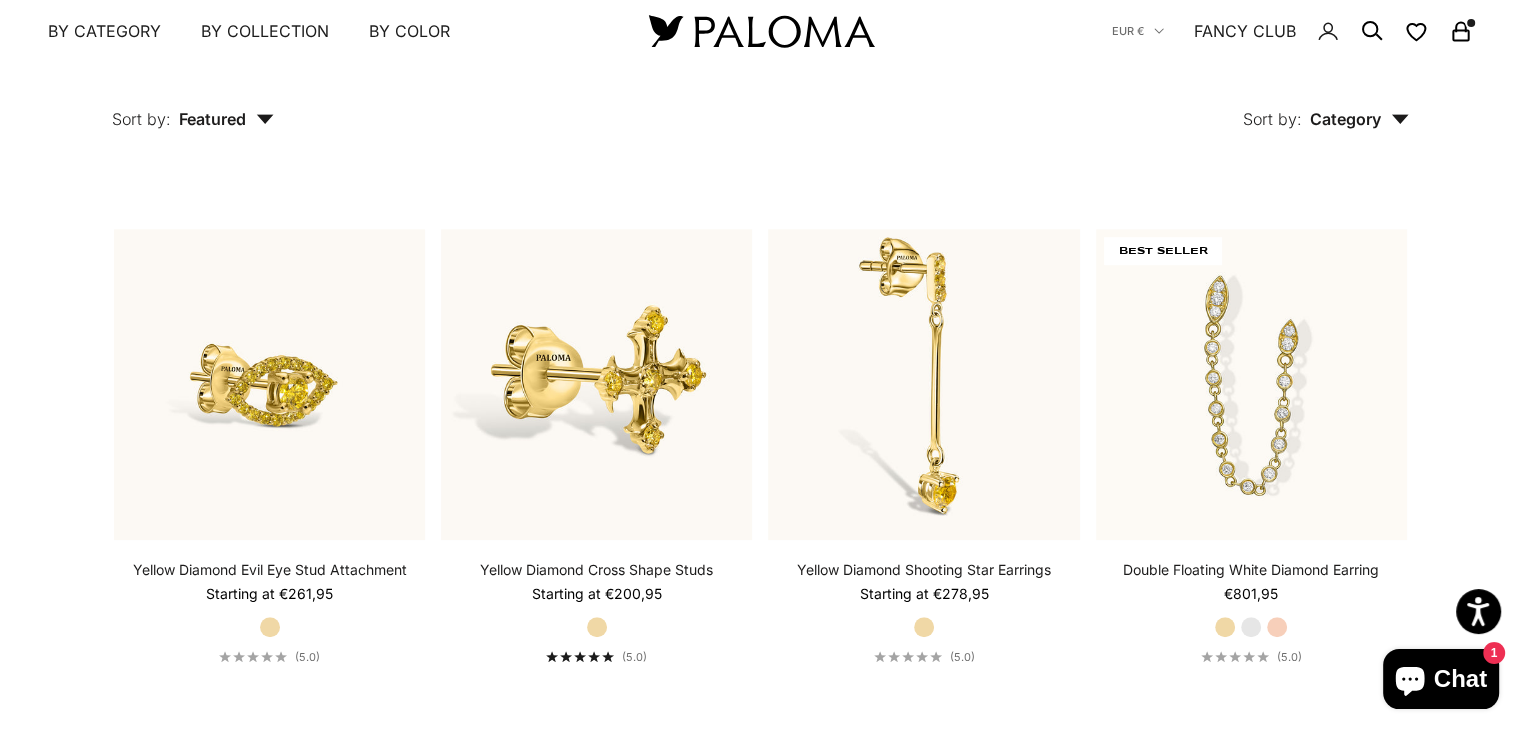 scroll, scrollTop: 912, scrollLeft: 0, axis: vertical 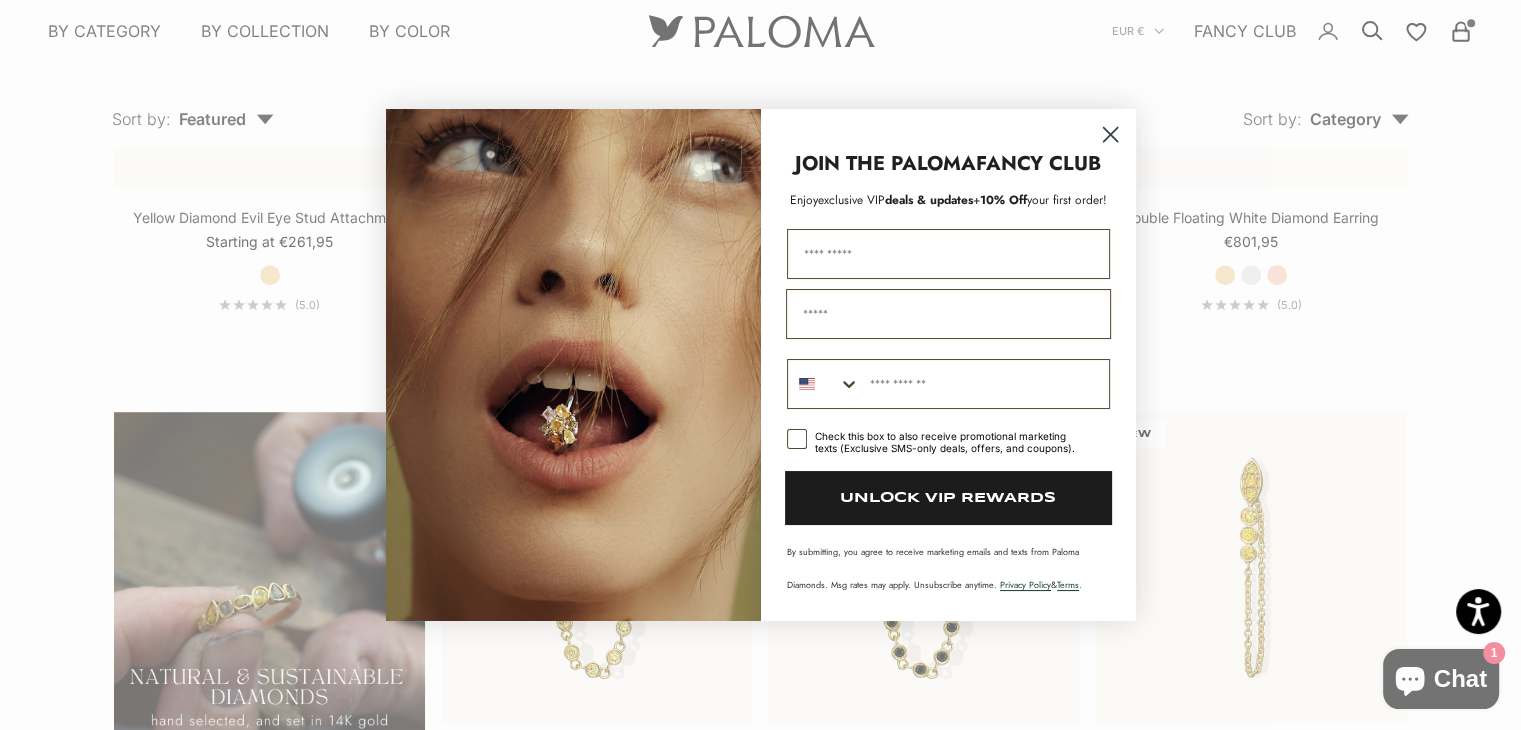 click 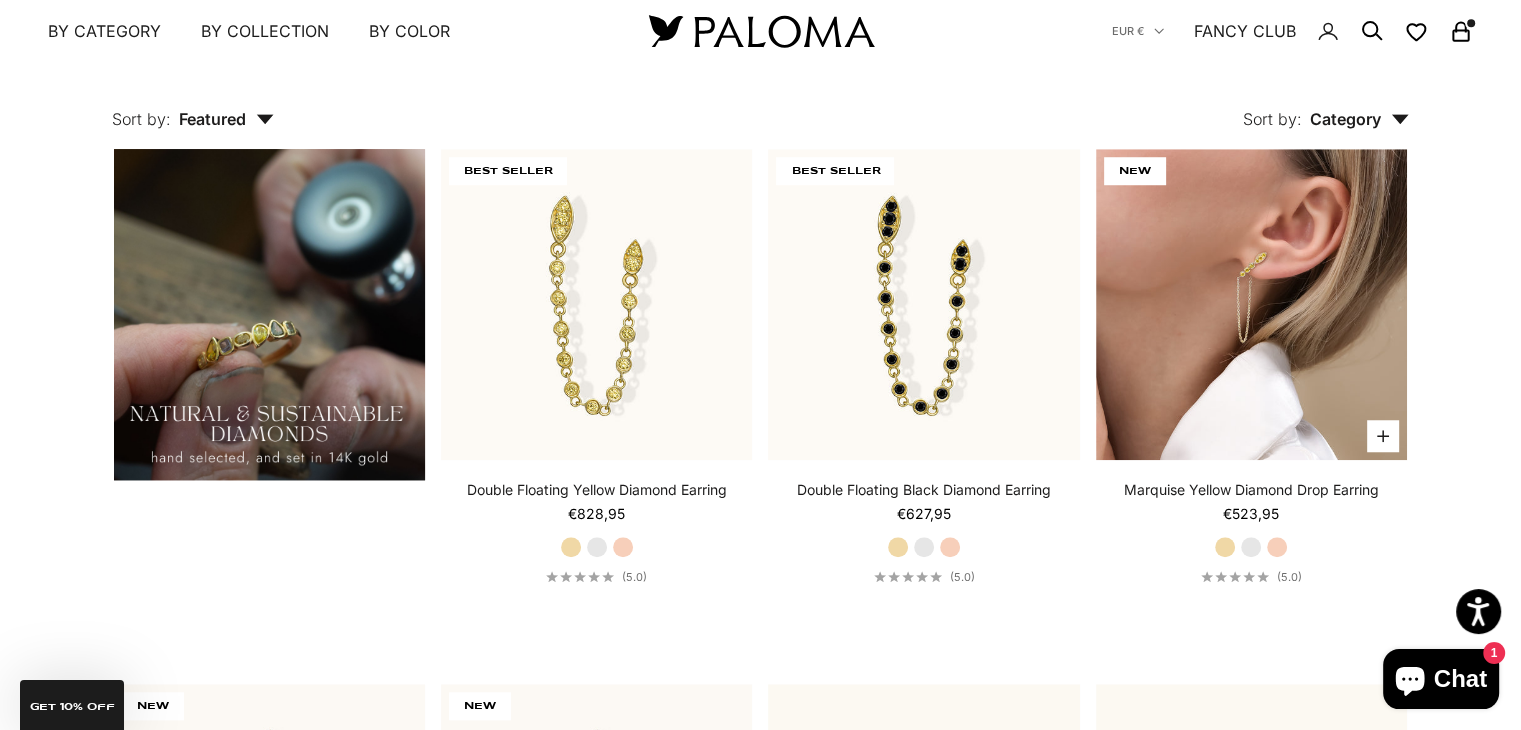 scroll, scrollTop: 1528, scrollLeft: 0, axis: vertical 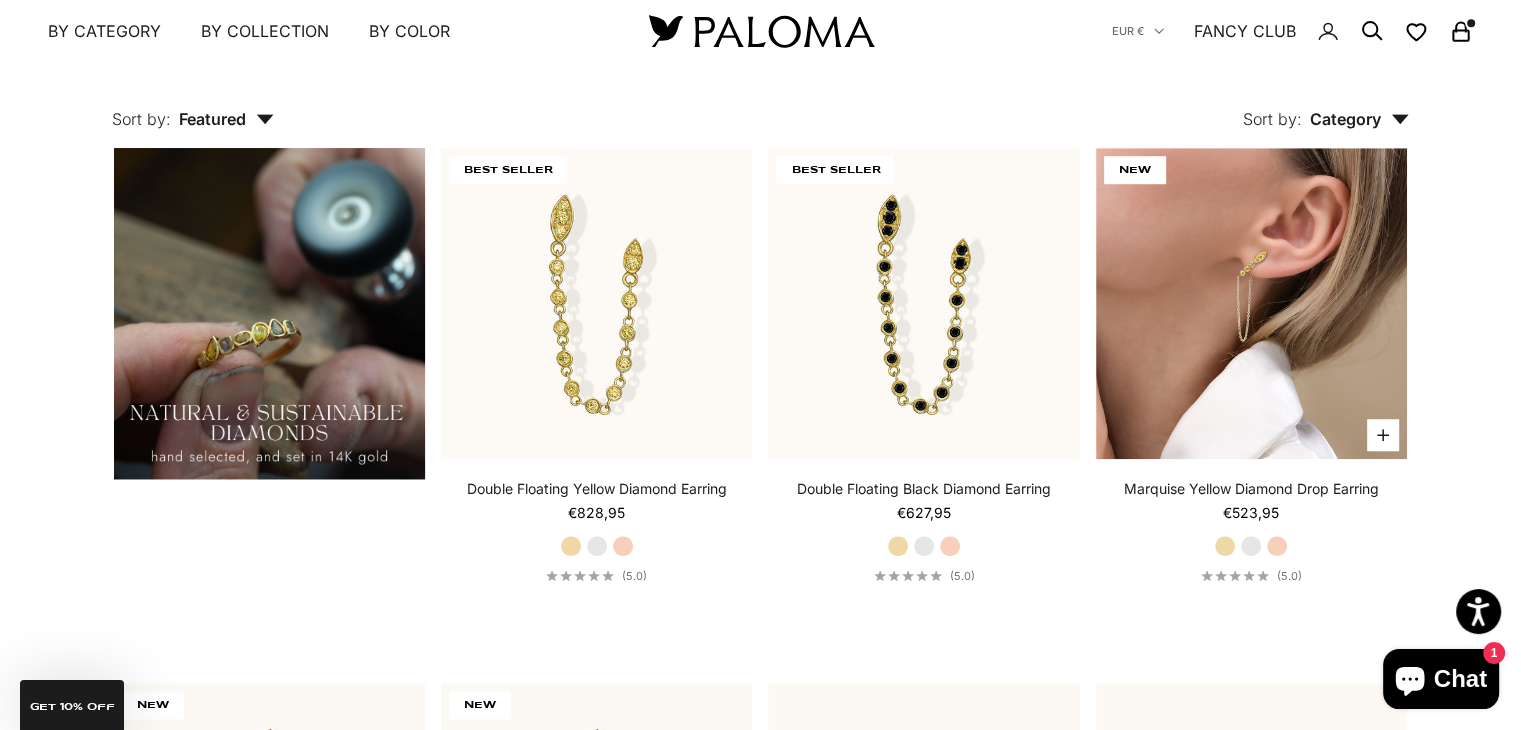 click at bounding box center [1251, 303] 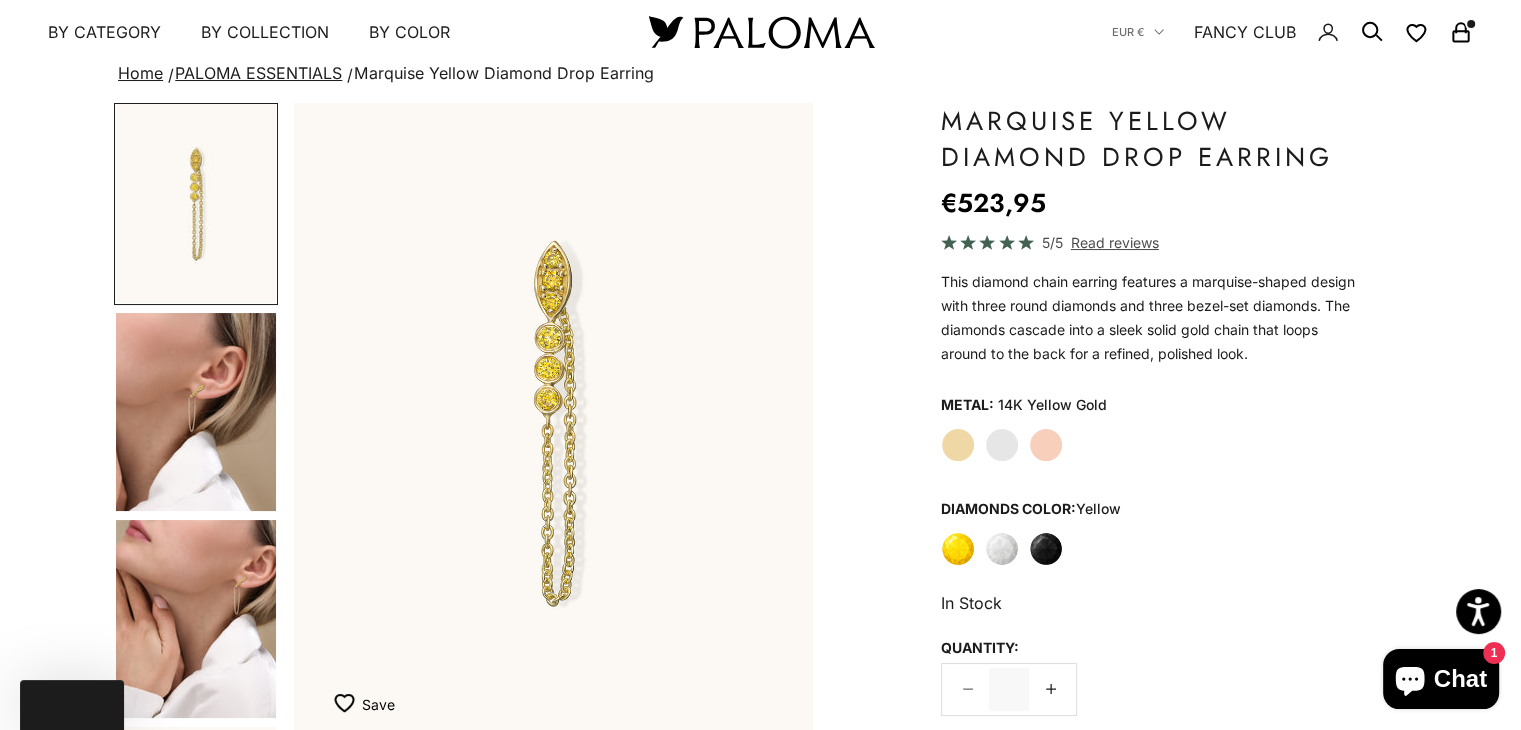scroll, scrollTop: 55, scrollLeft: 0, axis: vertical 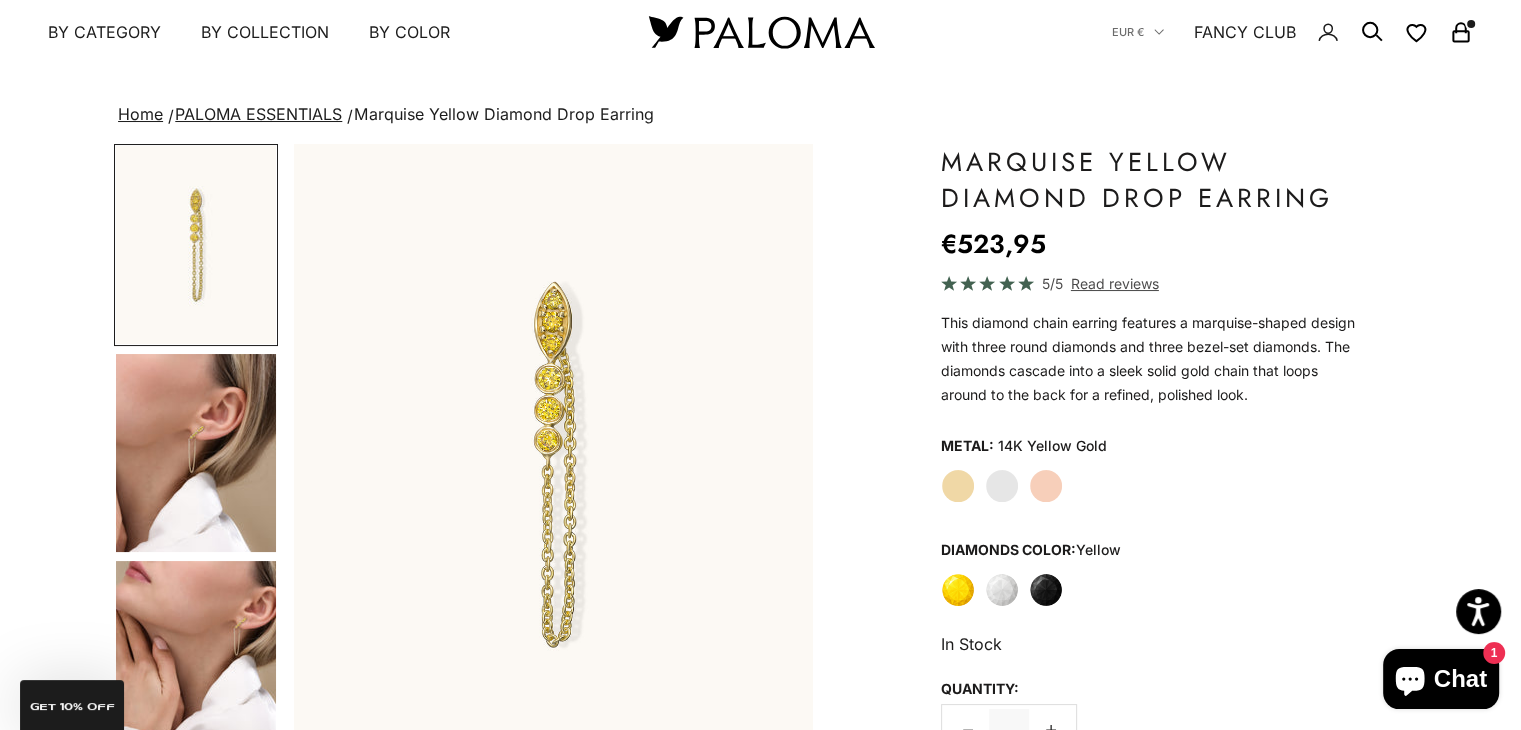 click at bounding box center [196, 453] 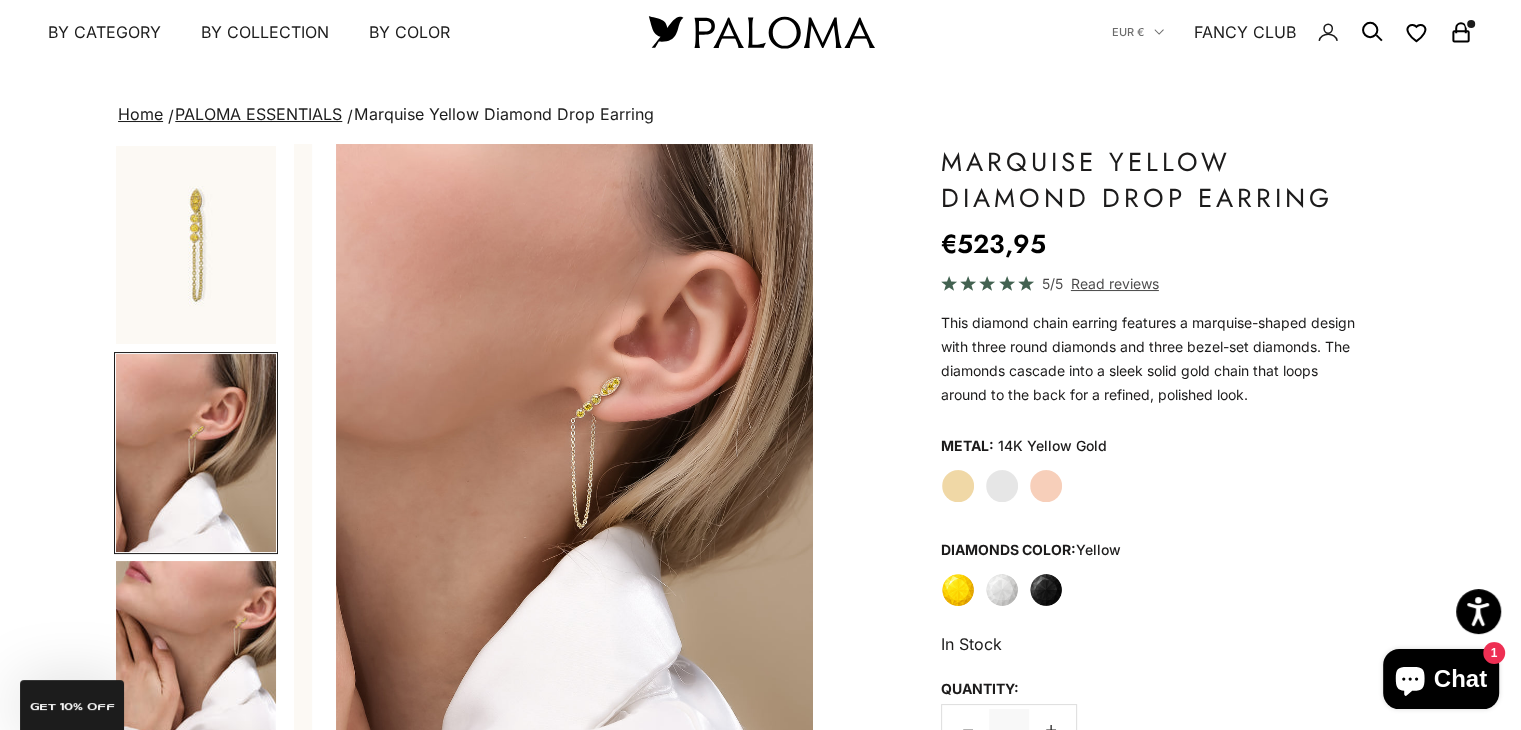 scroll, scrollTop: 0, scrollLeft: 543, axis: horizontal 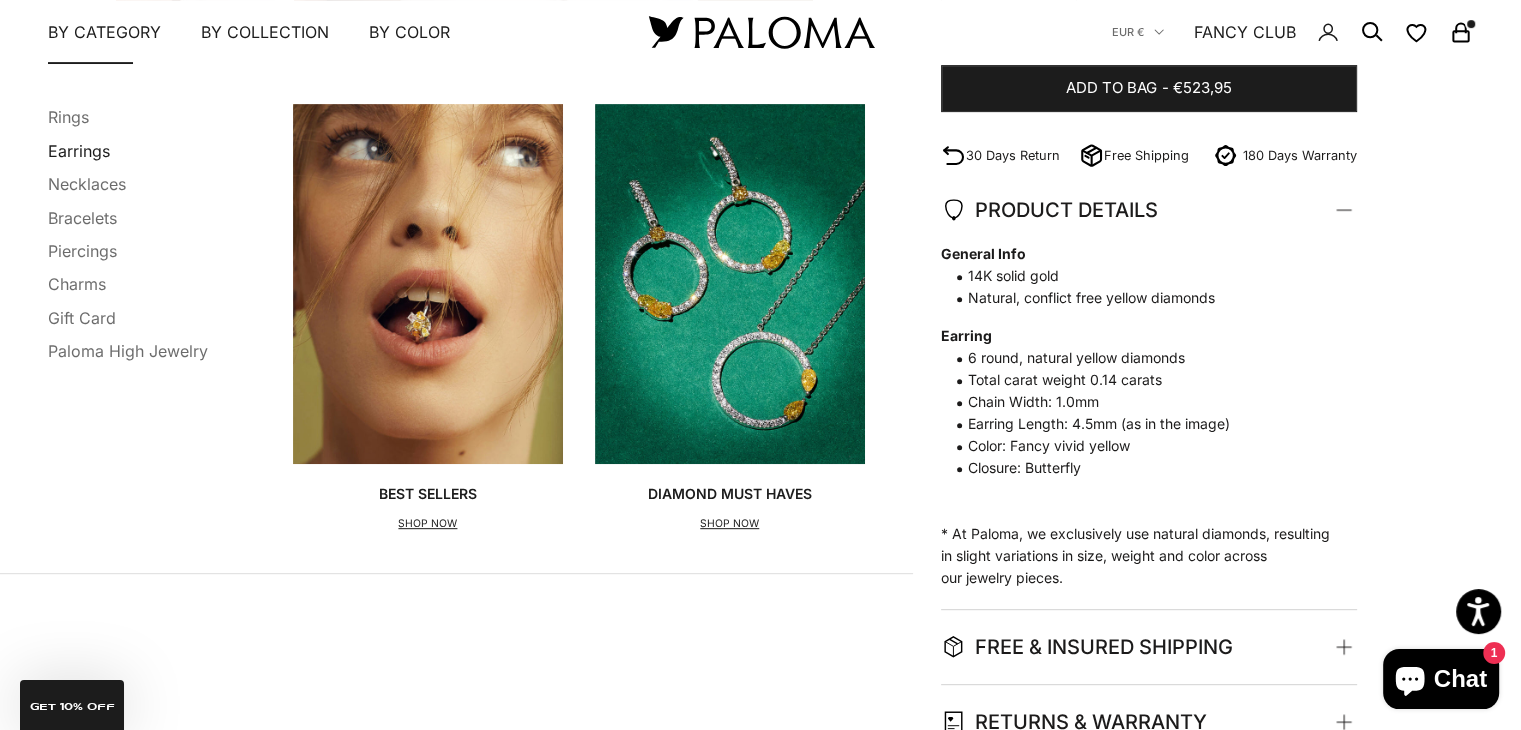 click on "Earrings" at bounding box center (79, 150) 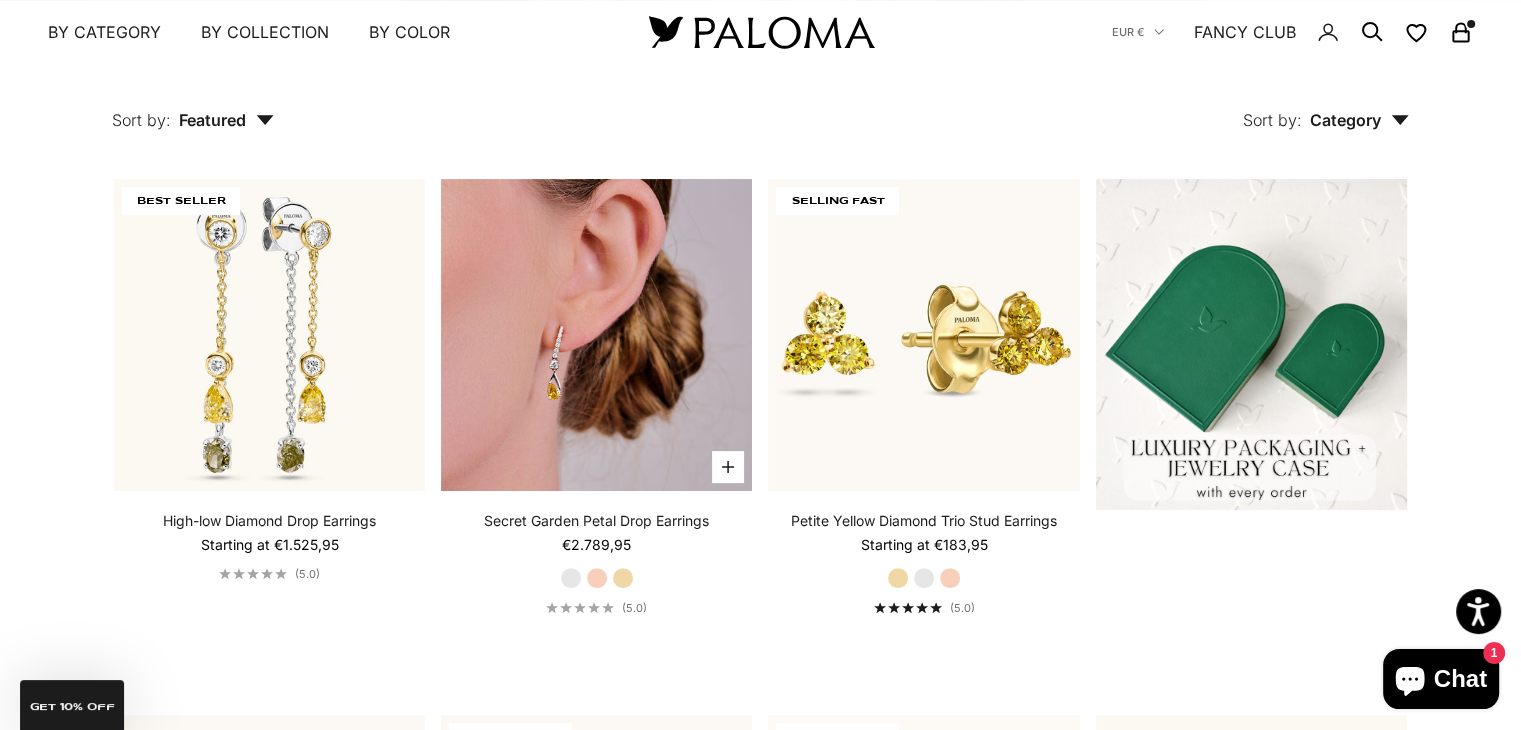 scroll, scrollTop: 414, scrollLeft: 0, axis: vertical 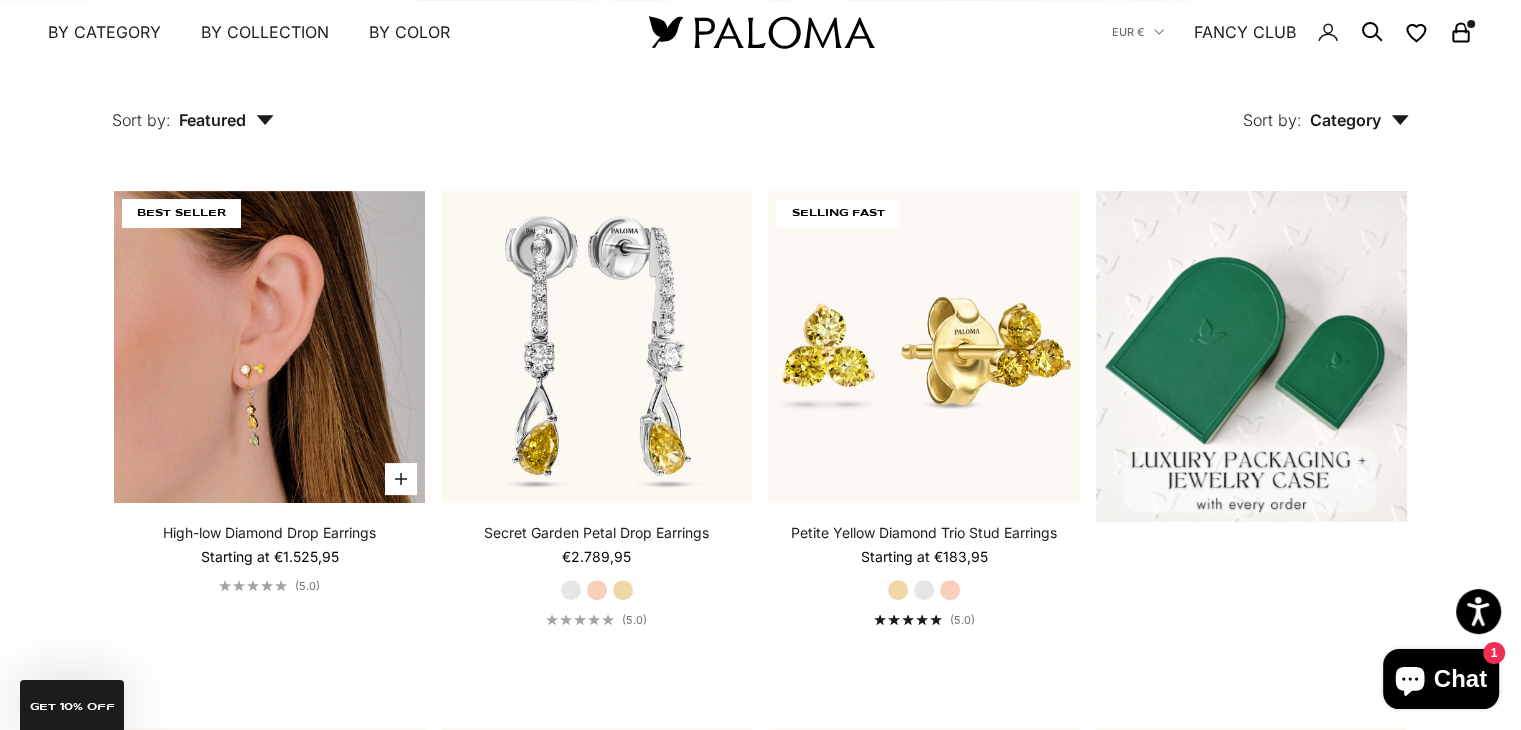click at bounding box center [269, 346] 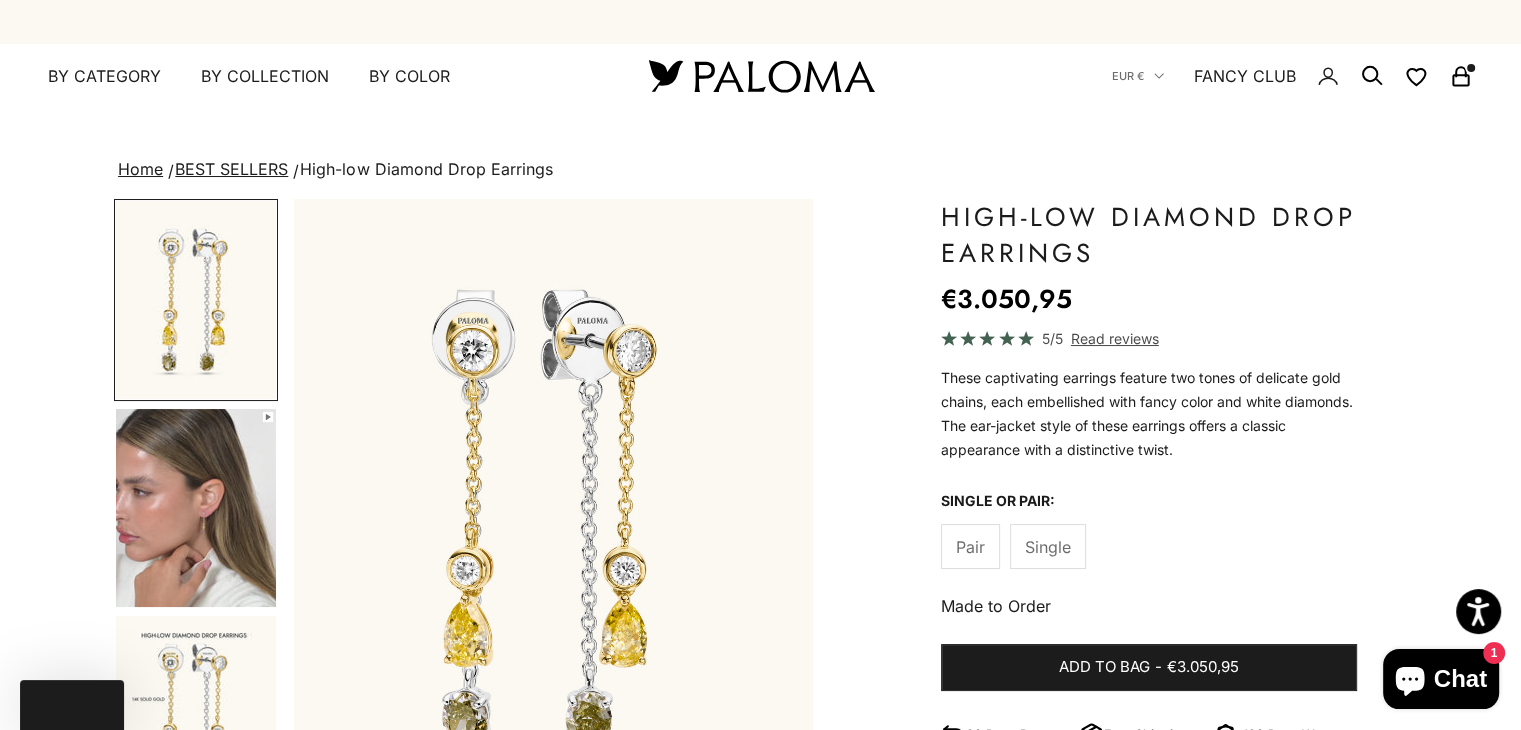 scroll, scrollTop: 192, scrollLeft: 0, axis: vertical 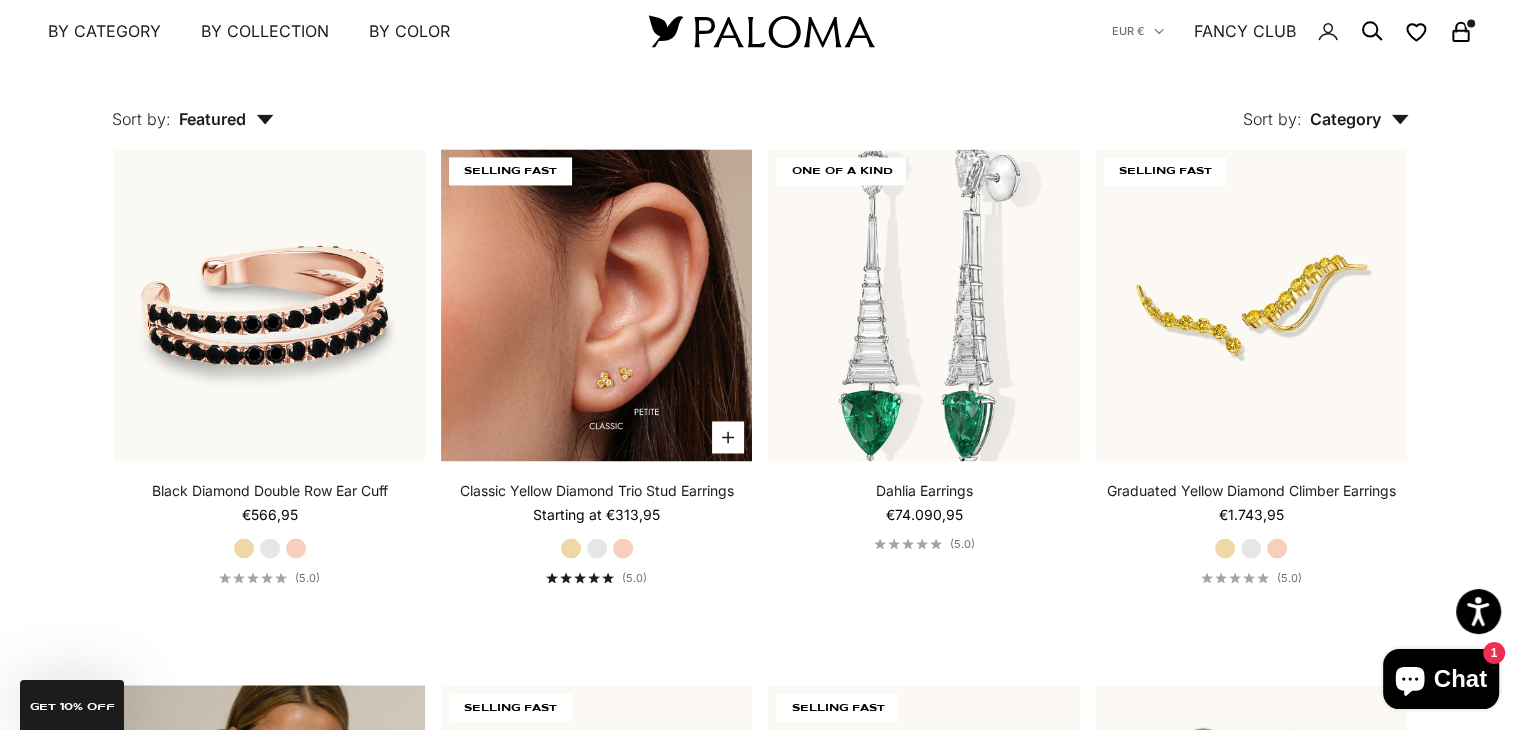 click at bounding box center (596, 304) 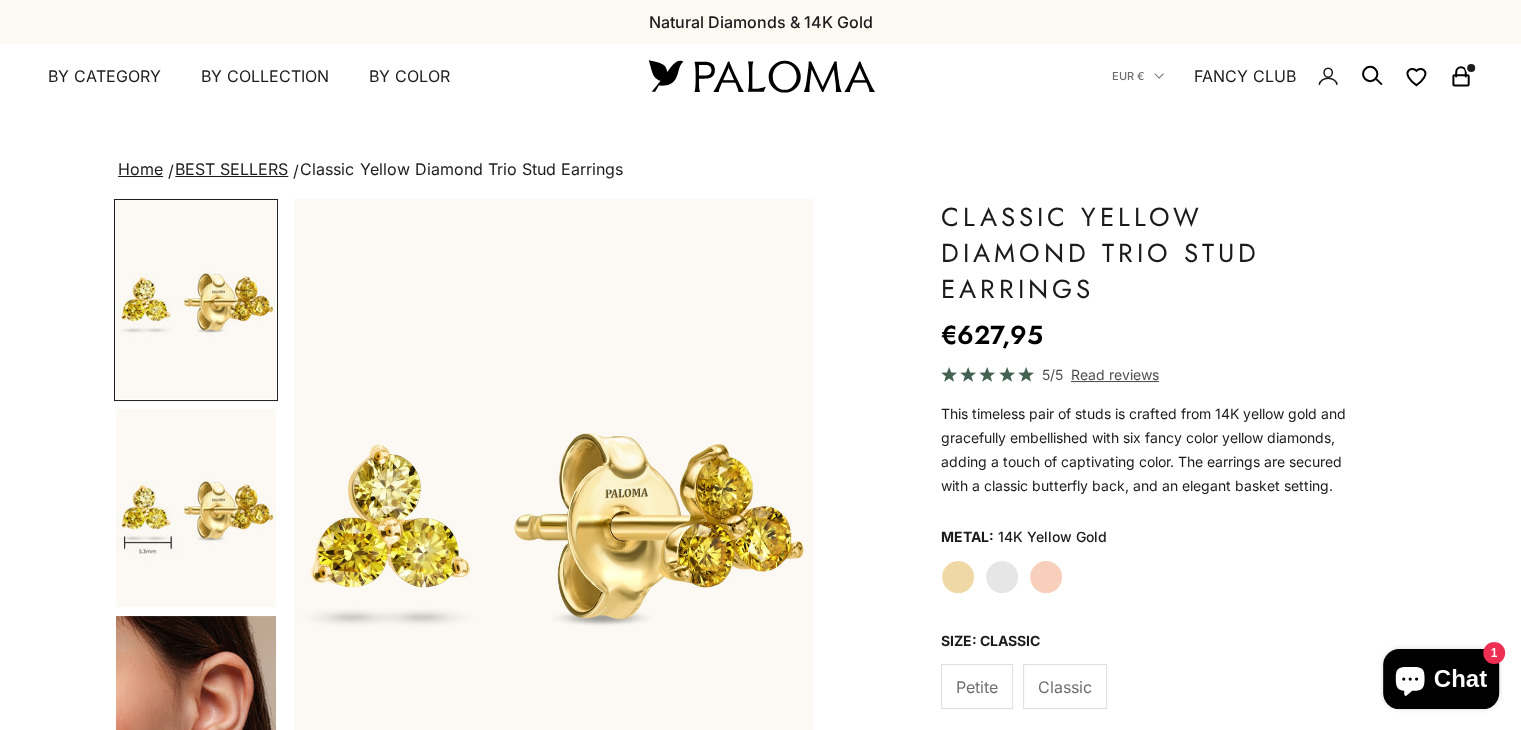 scroll, scrollTop: 196, scrollLeft: 0, axis: vertical 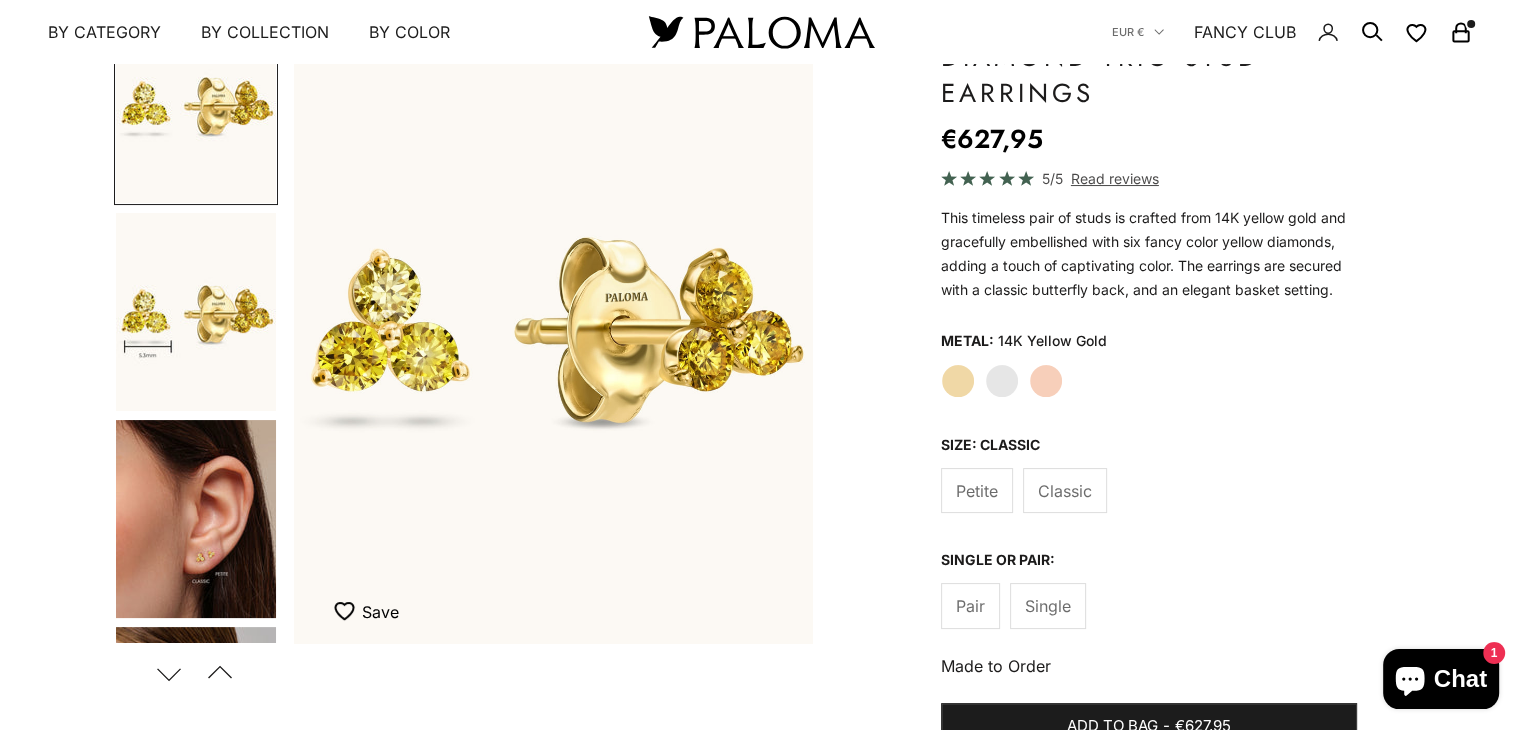 click on "Petite" 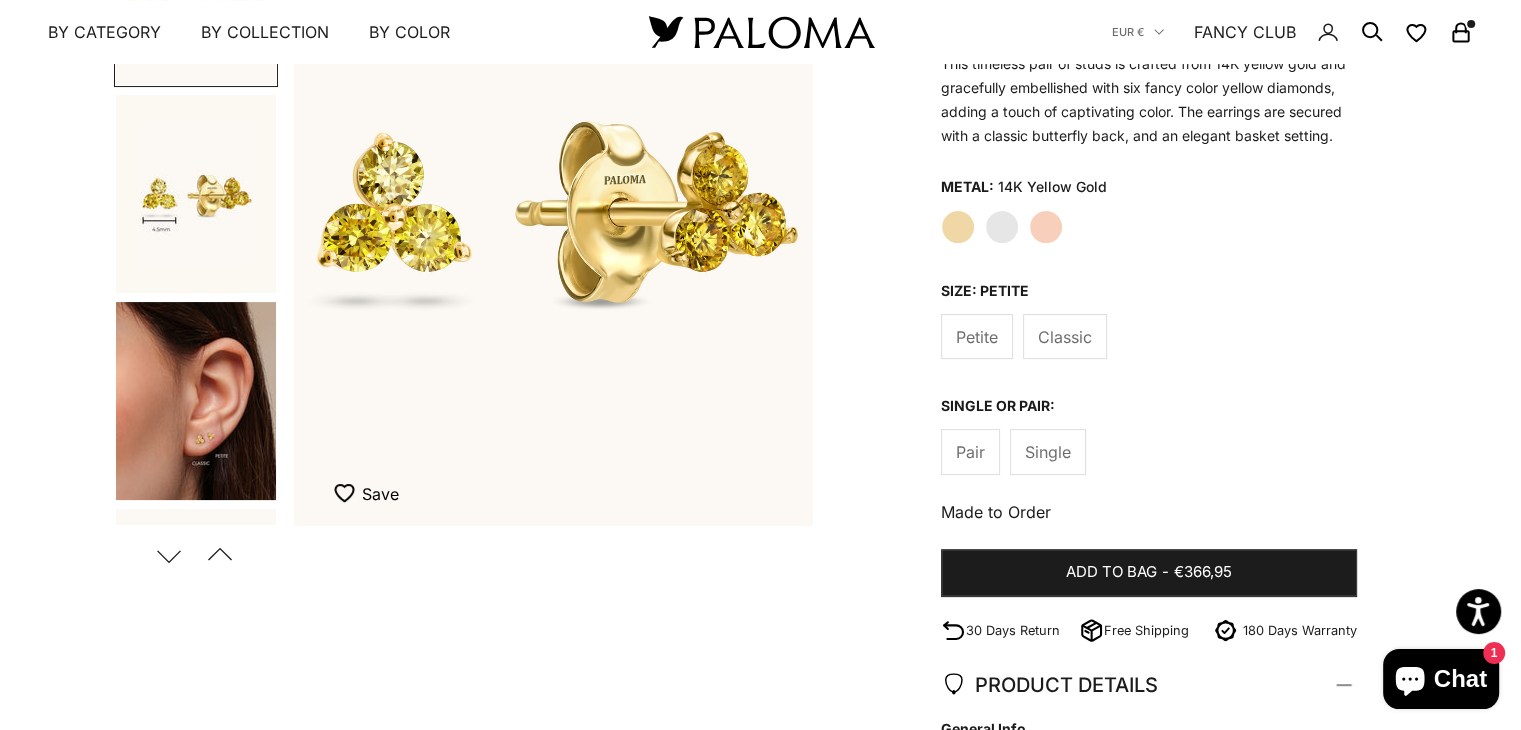scroll, scrollTop: 314, scrollLeft: 0, axis: vertical 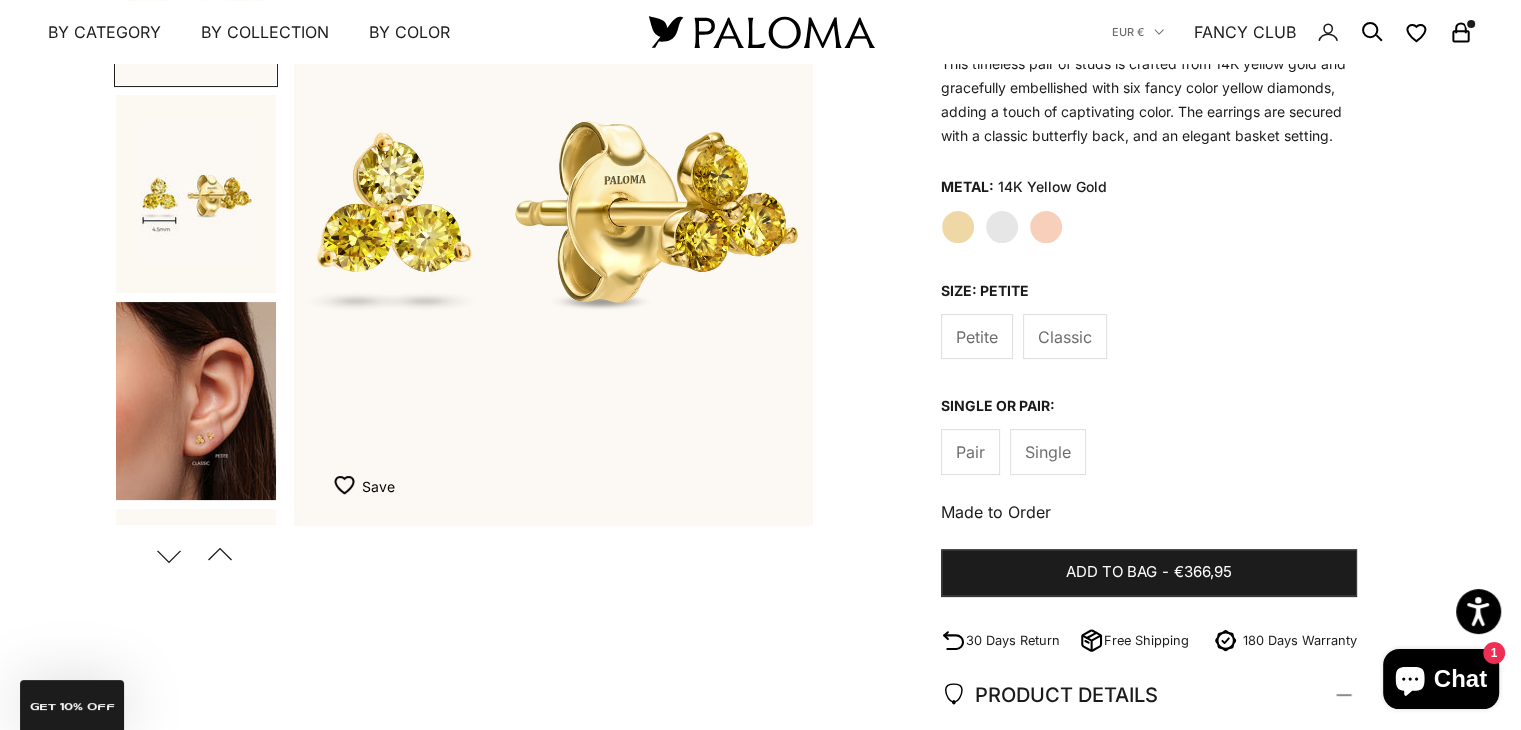 click on "Single" 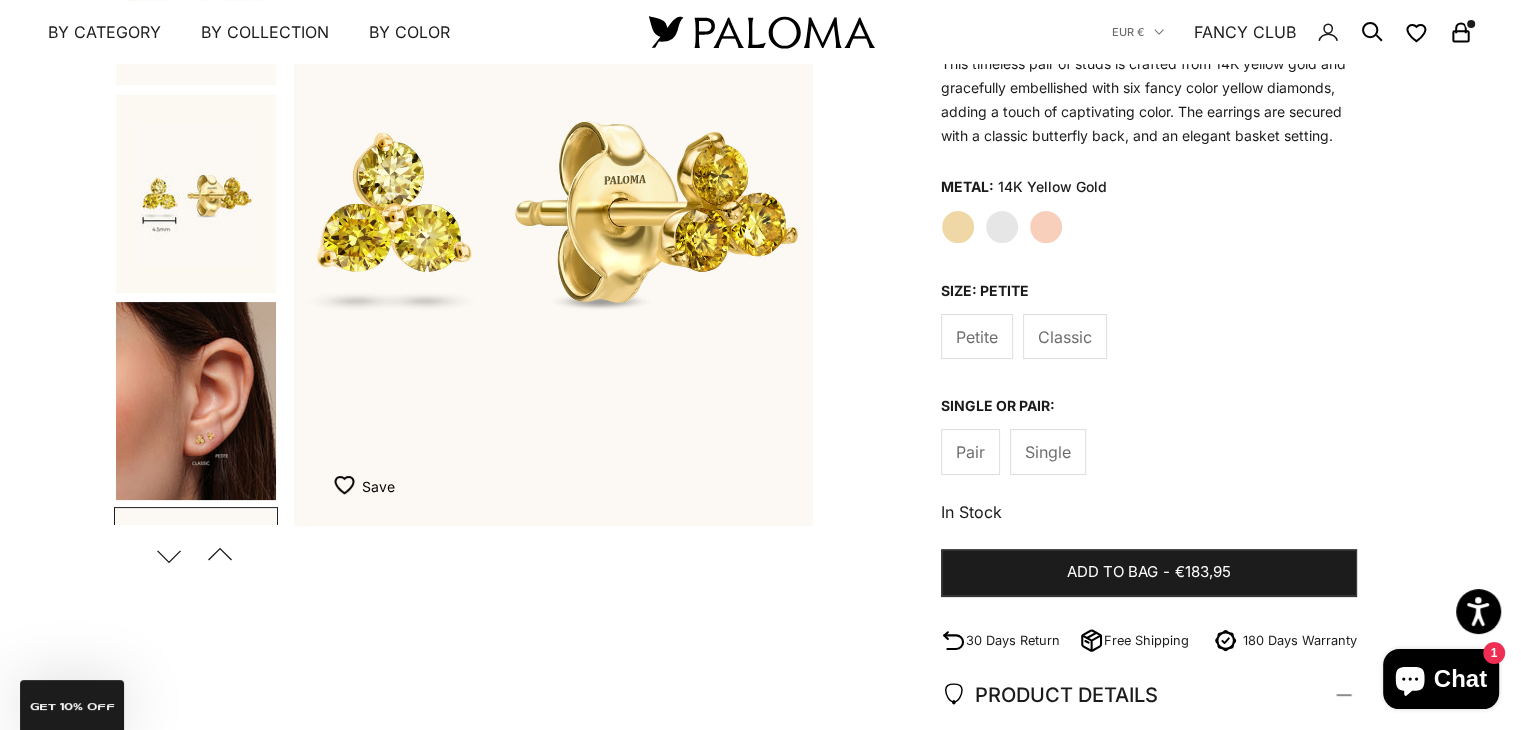 scroll, scrollTop: 0, scrollLeft: 1628, axis: horizontal 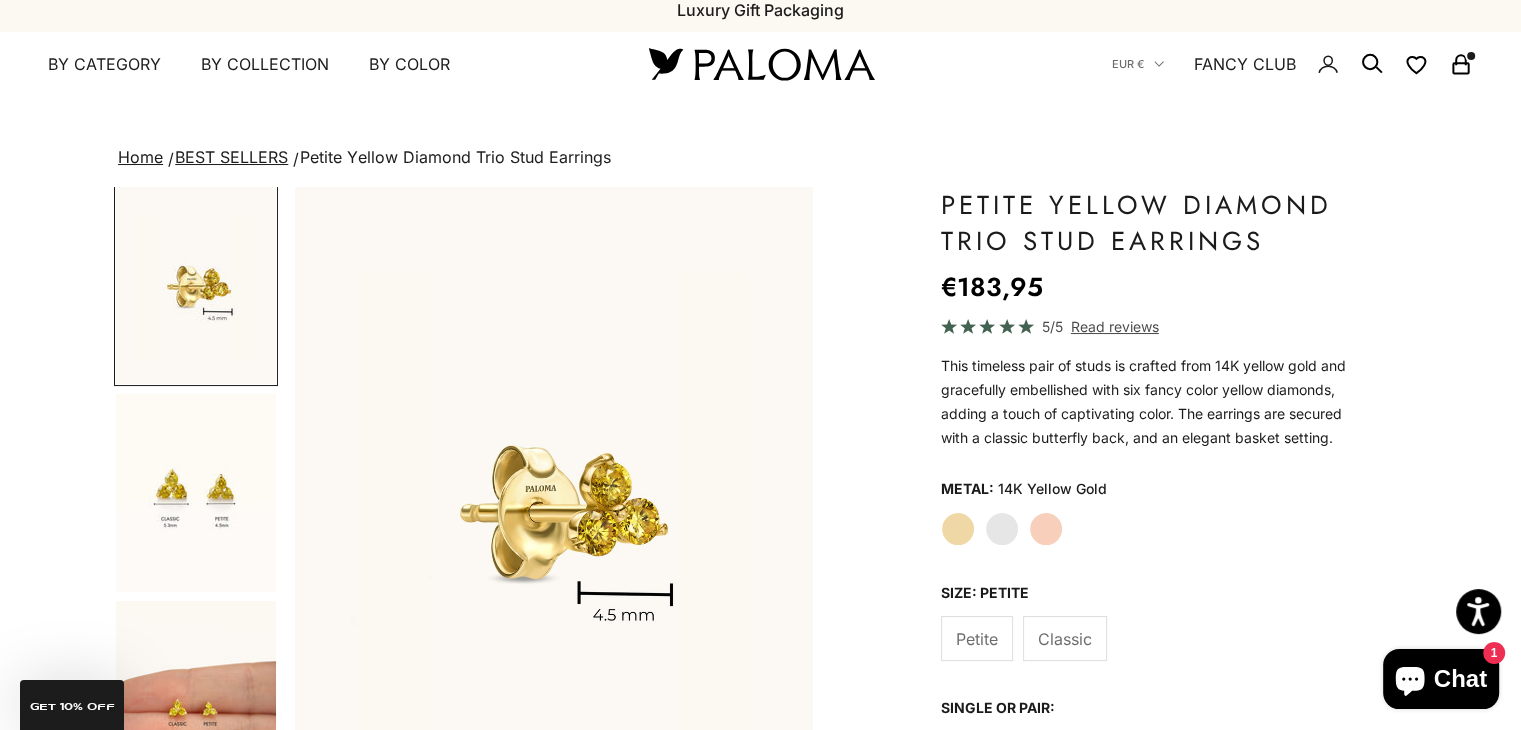 click at bounding box center (196, 493) 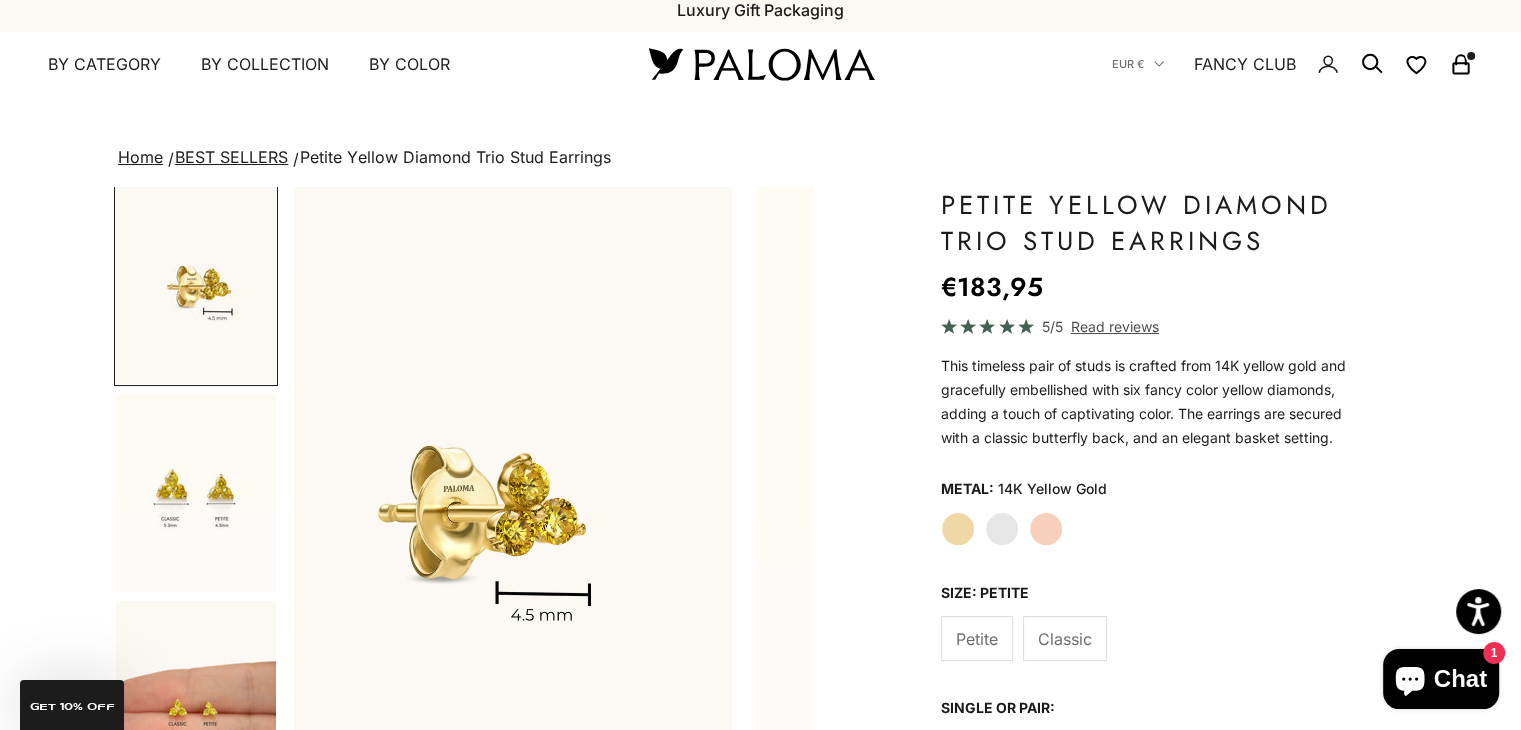 scroll, scrollTop: 614, scrollLeft: 0, axis: vertical 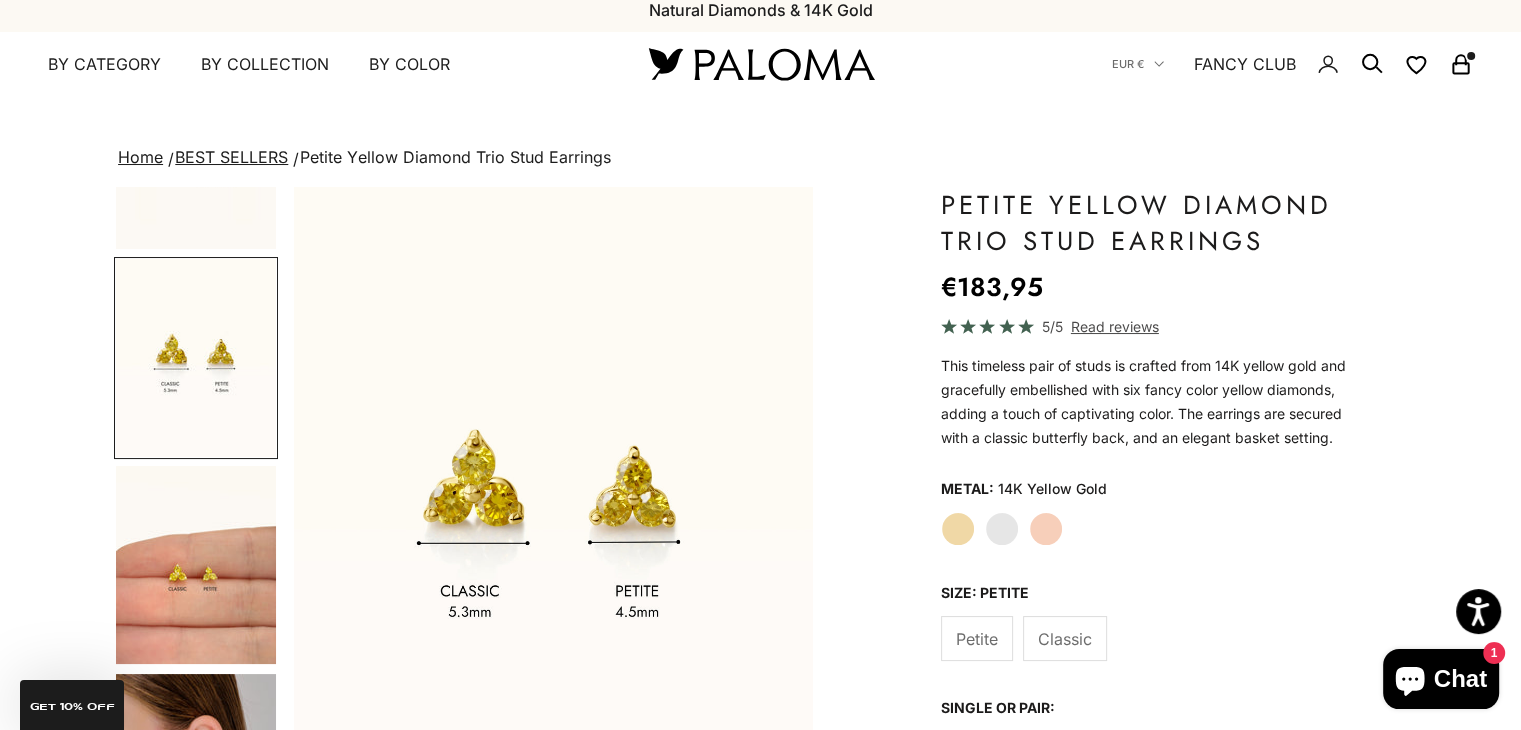 click at bounding box center [196, 565] 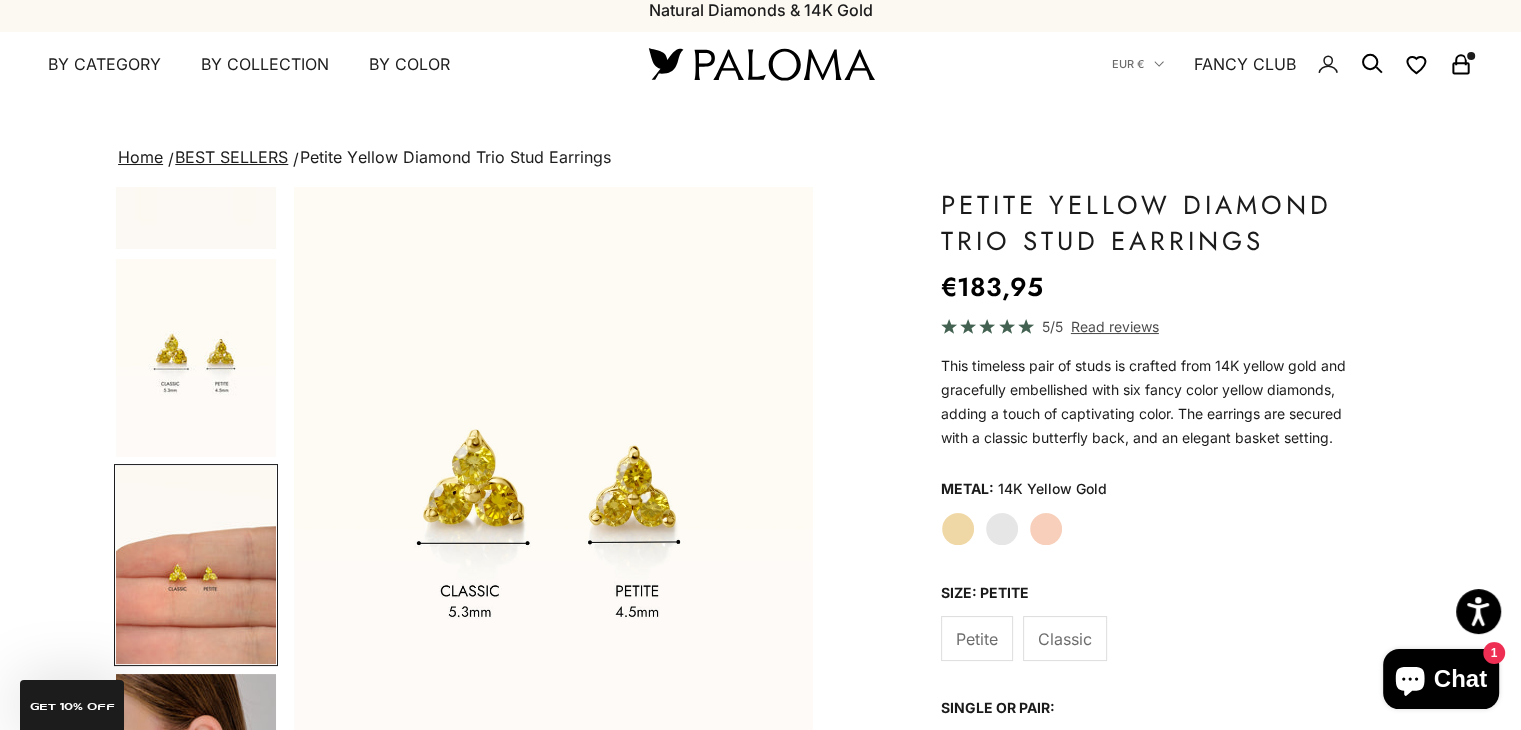 scroll, scrollTop: 0, scrollLeft: 2443, axis: horizontal 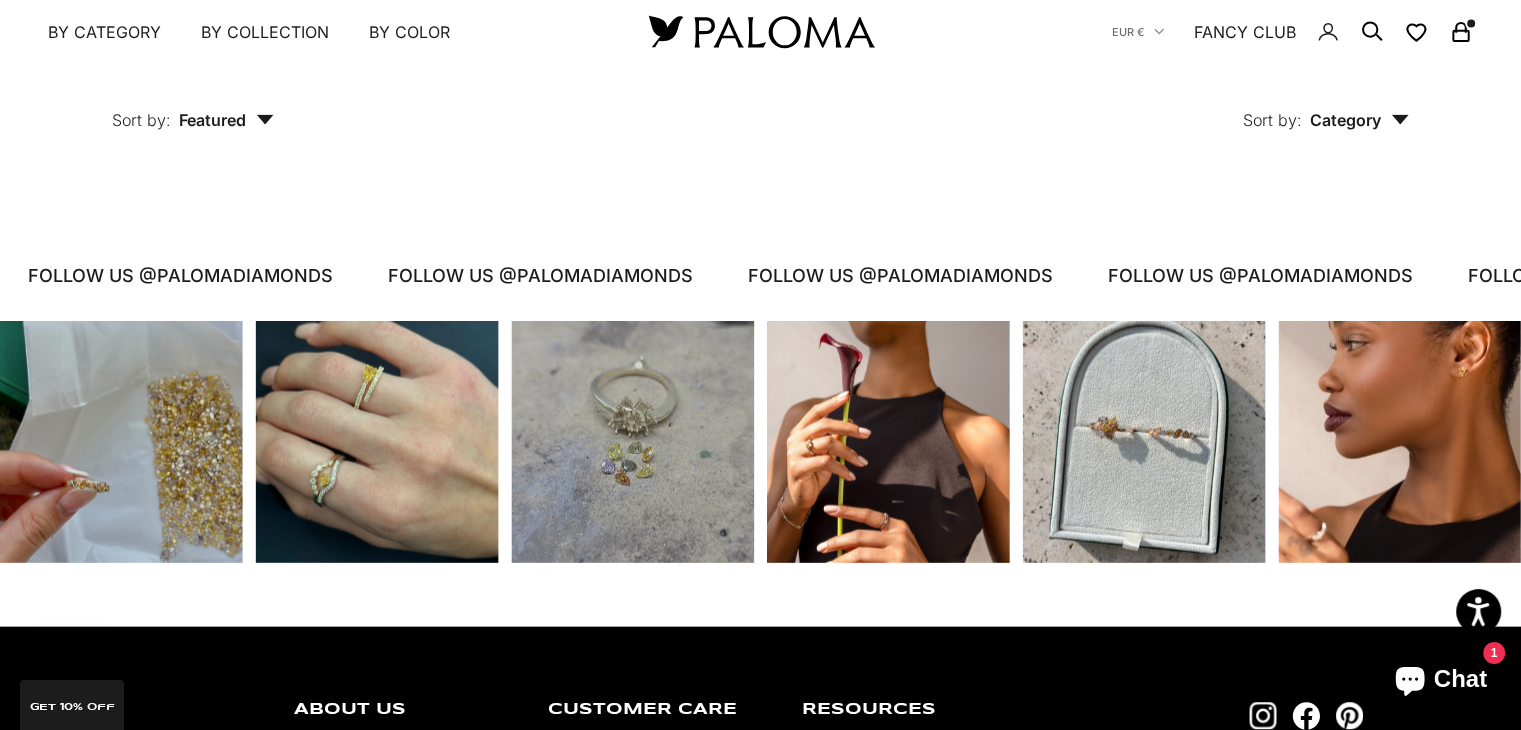 click at bounding box center (632, 442) 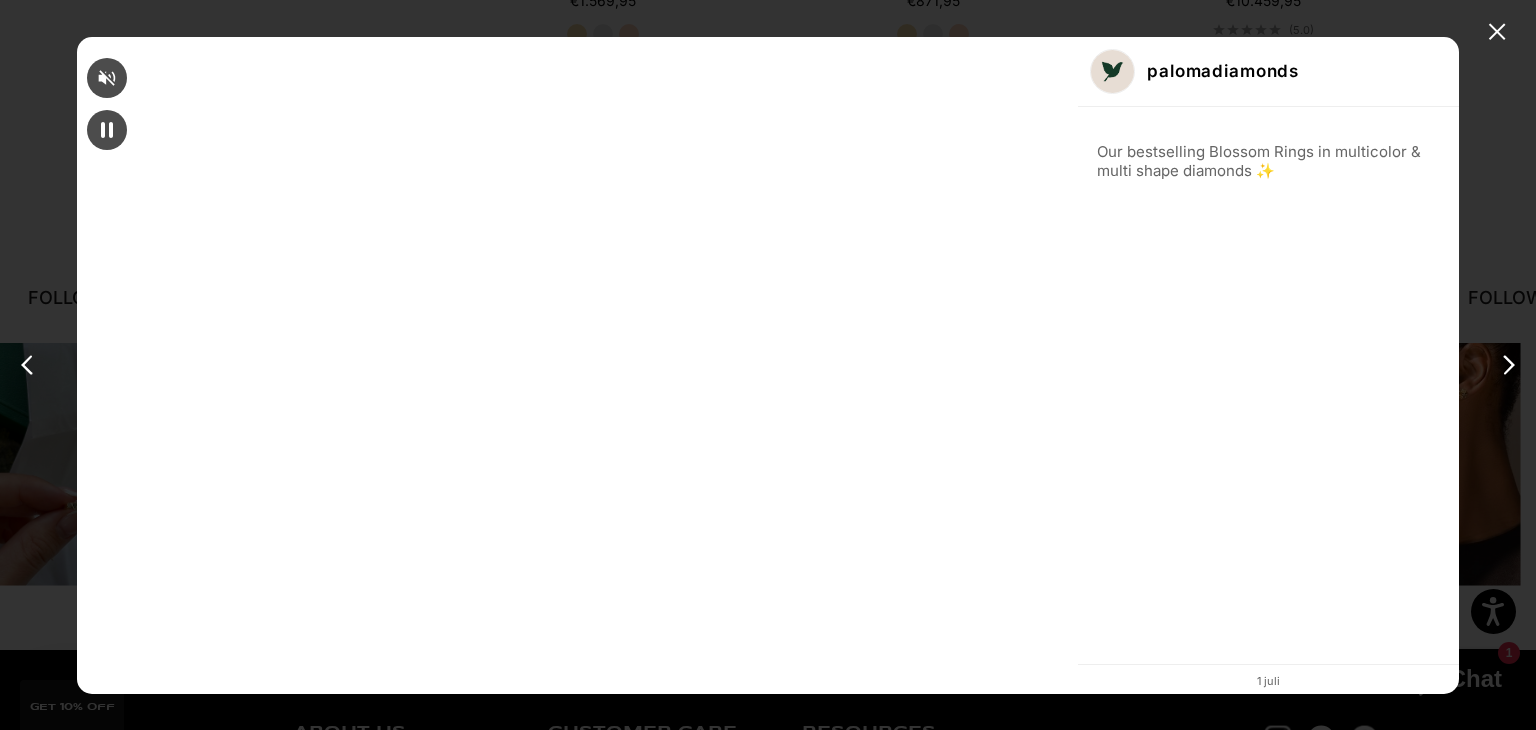 click on "✕
palomadiamonds
Our bestselling Blossom Rings in multicolor & multi shape diamonds ✨
1 juli" at bounding box center [768, 365] 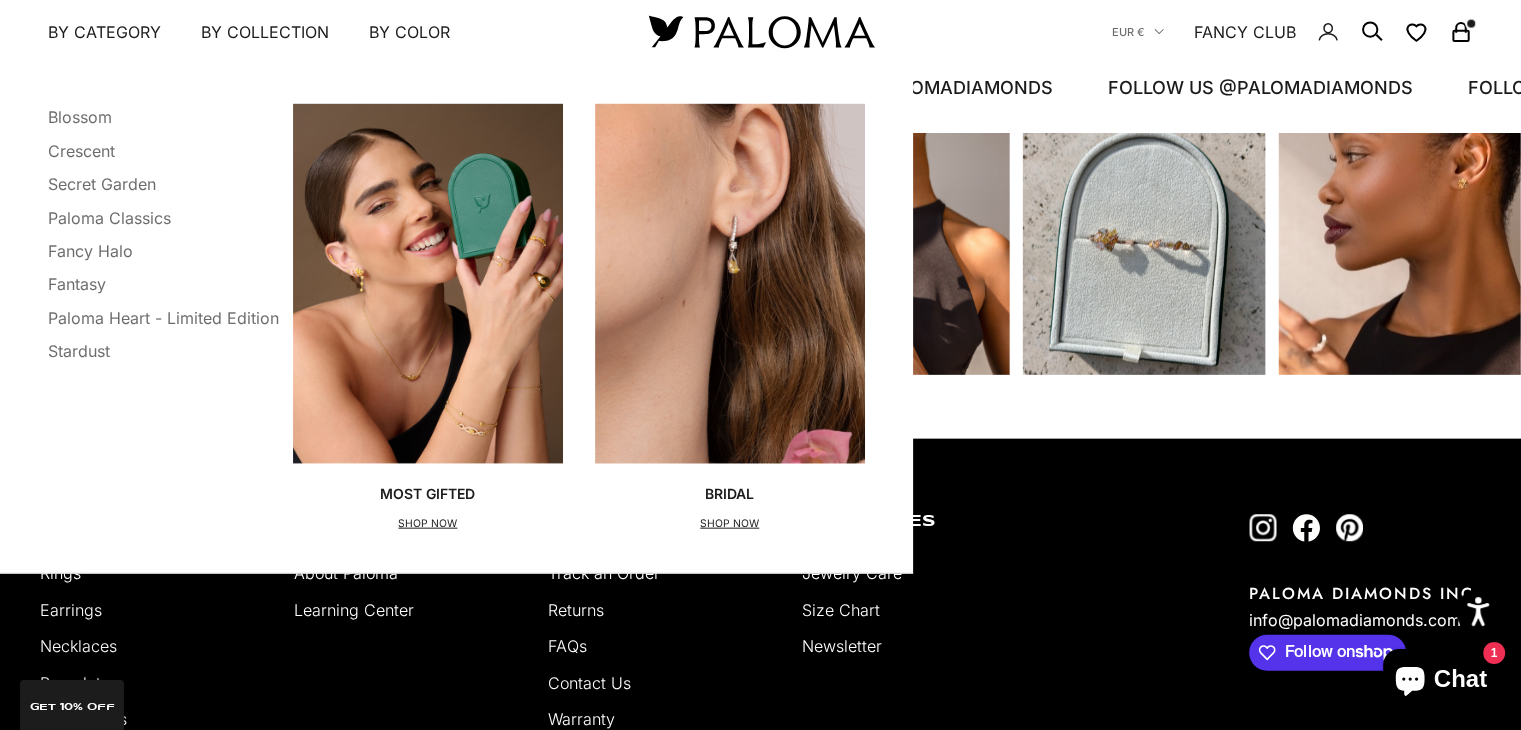 scroll, scrollTop: 4414, scrollLeft: 0, axis: vertical 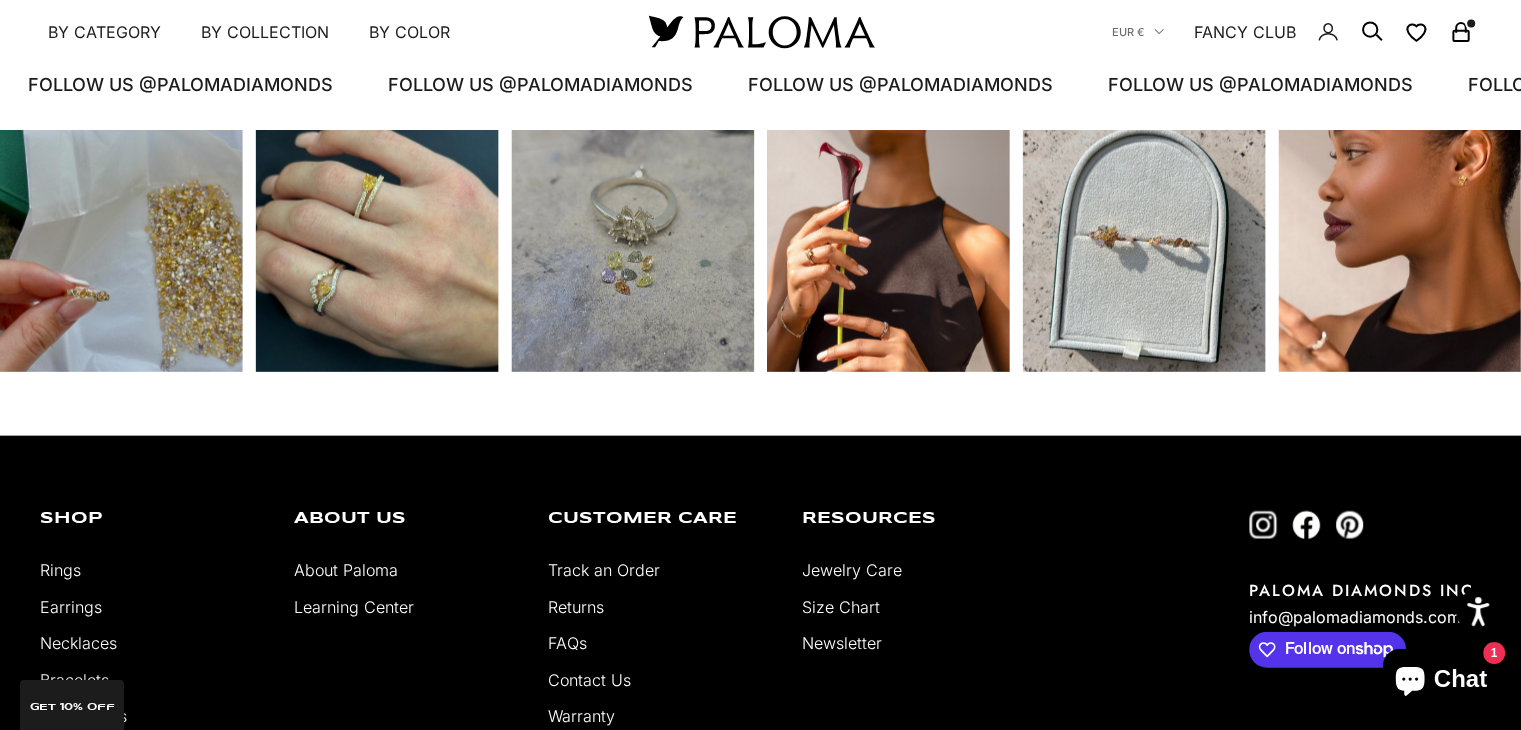 click at bounding box center (121, 251) 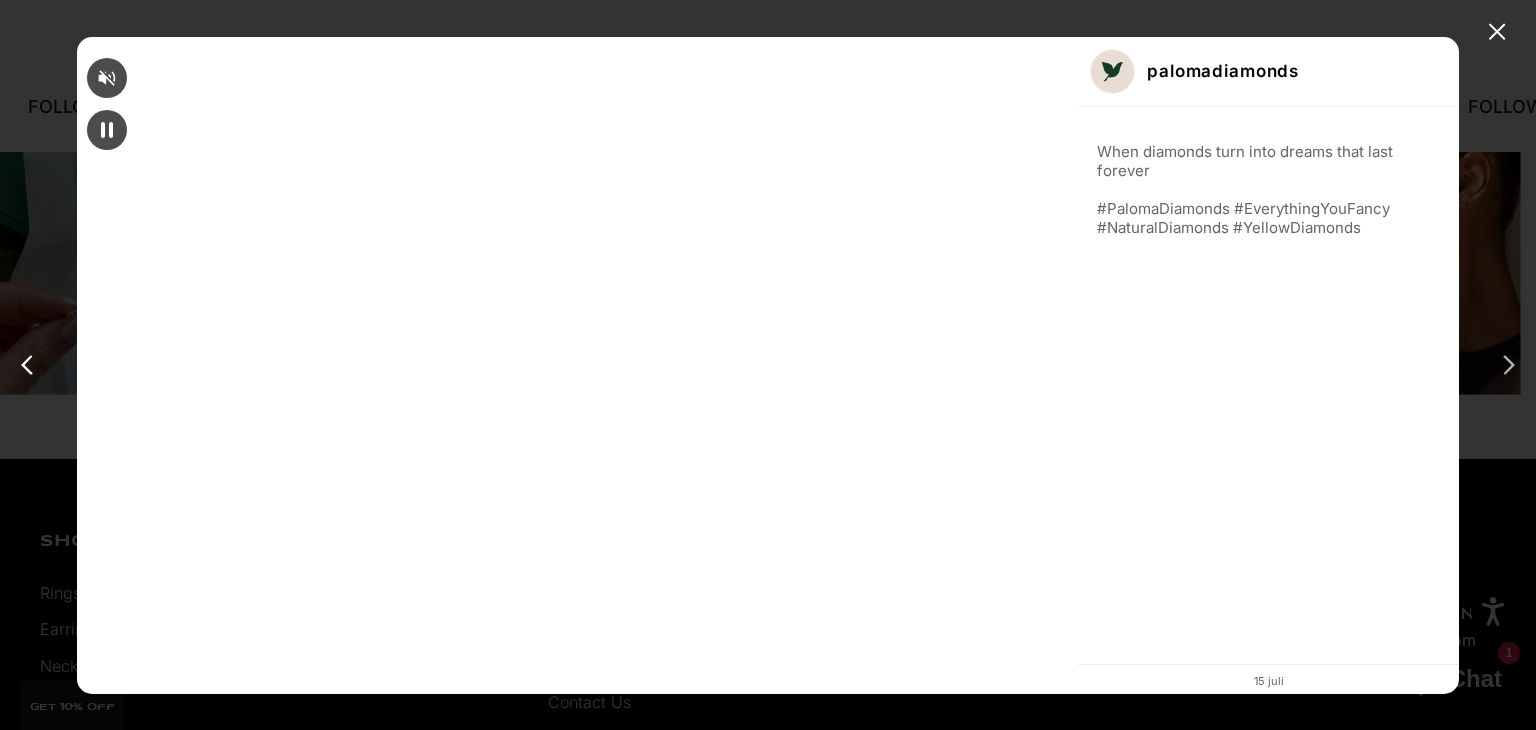 click at bounding box center (1505, 365) 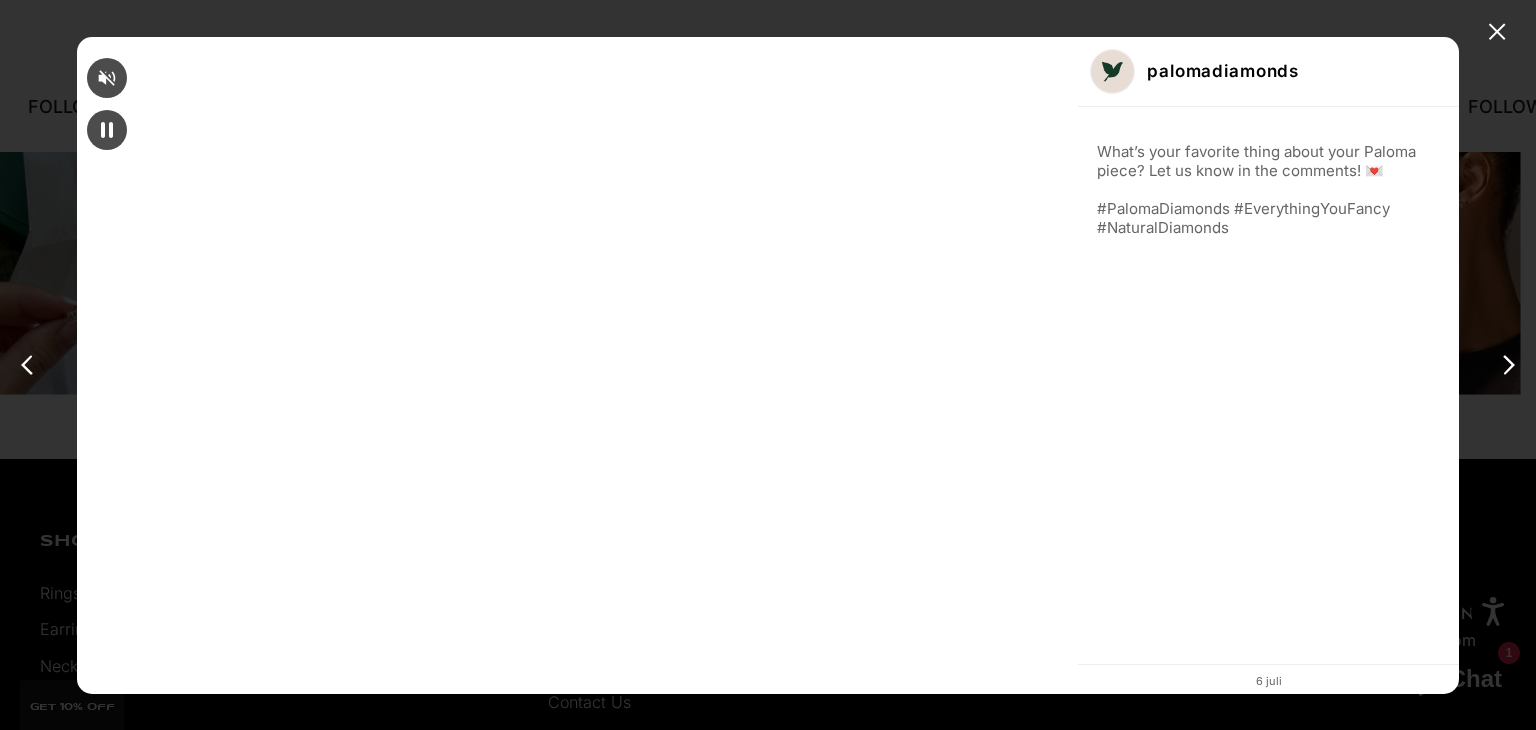 click on "✕
palomadiamonds
What’s your favorite thing about your Paloma piece? Let us know in the comments! 💌
#PalomaDiamonds #EverythingYouFancy #NaturalDiamonds
6 juli" at bounding box center (768, 365) 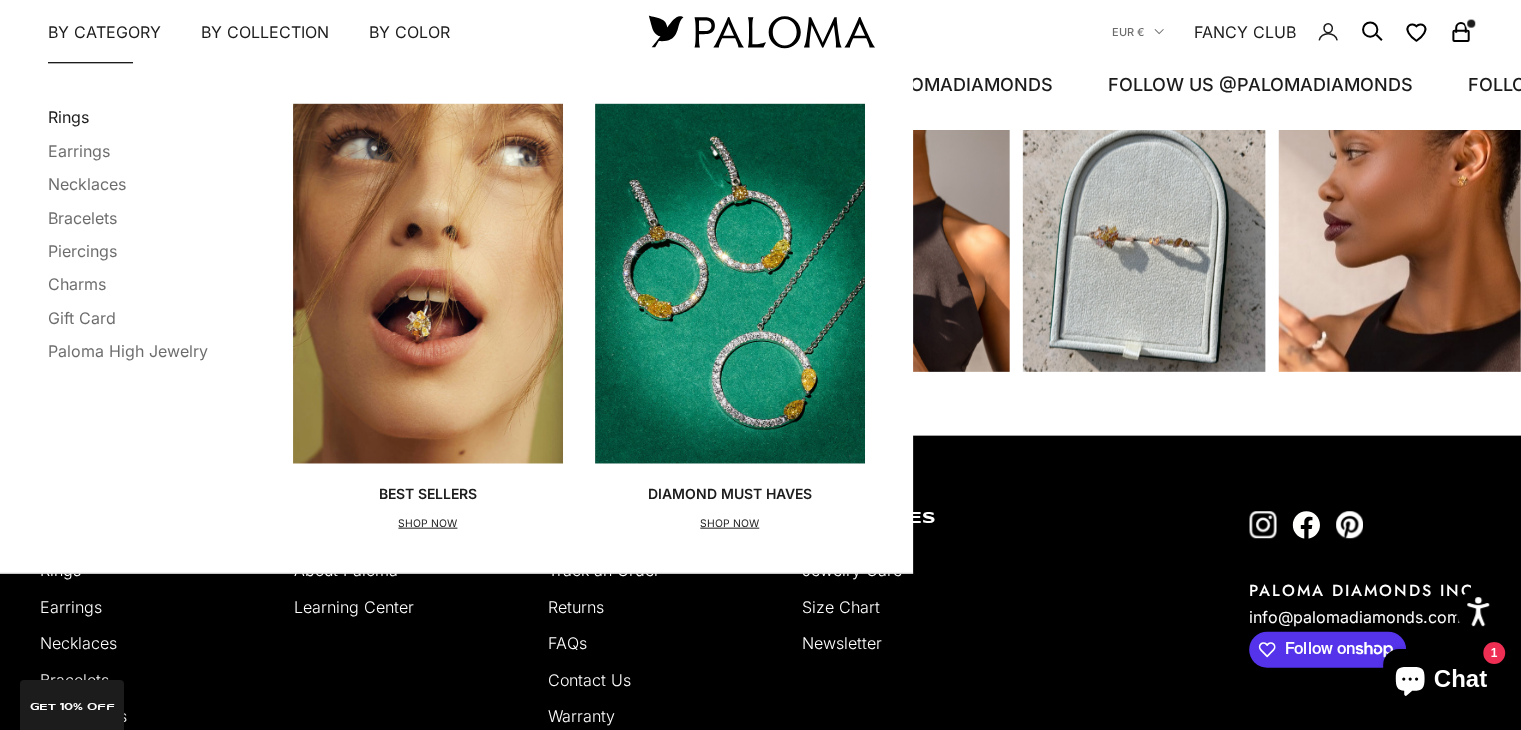 click on "Rings" at bounding box center (68, 117) 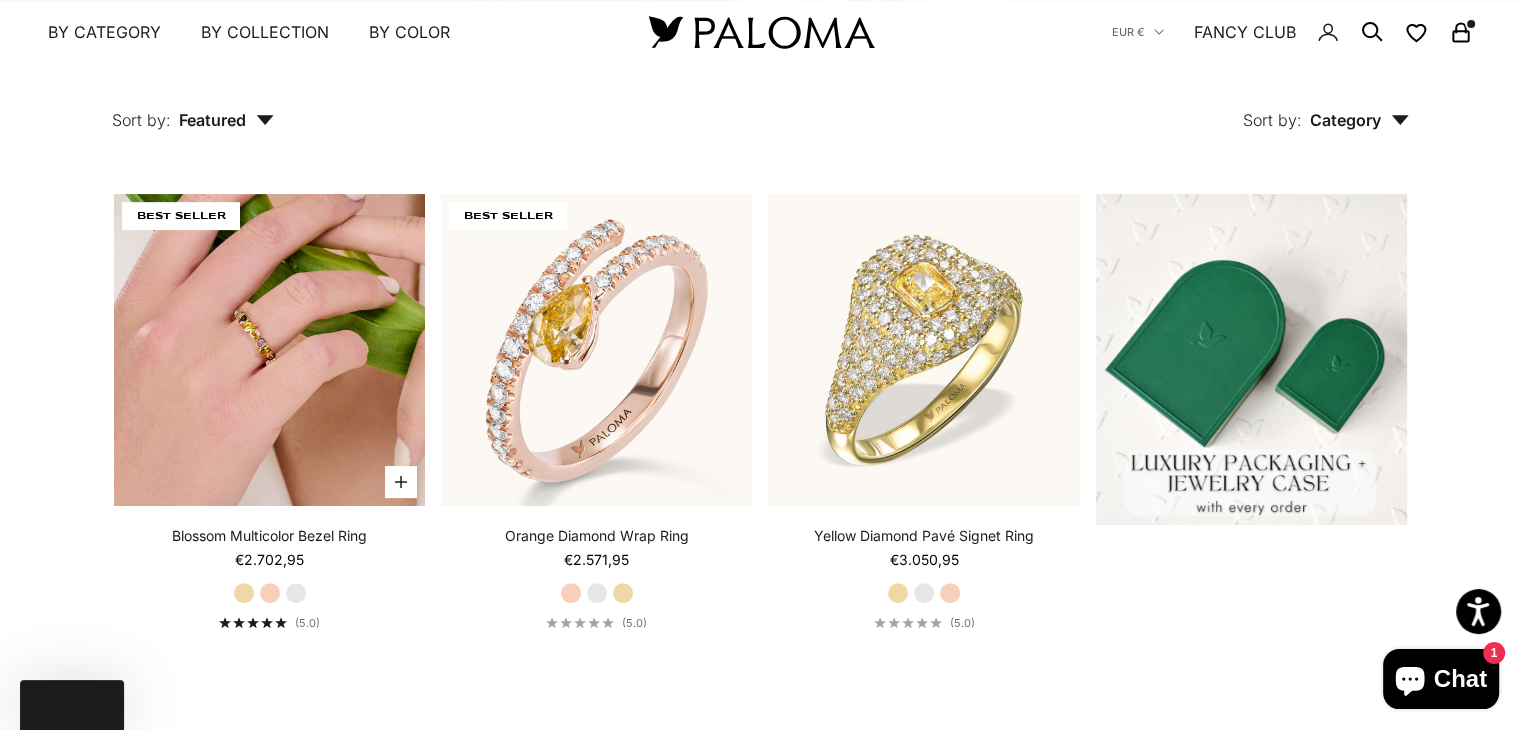 scroll, scrollTop: 411, scrollLeft: 0, axis: vertical 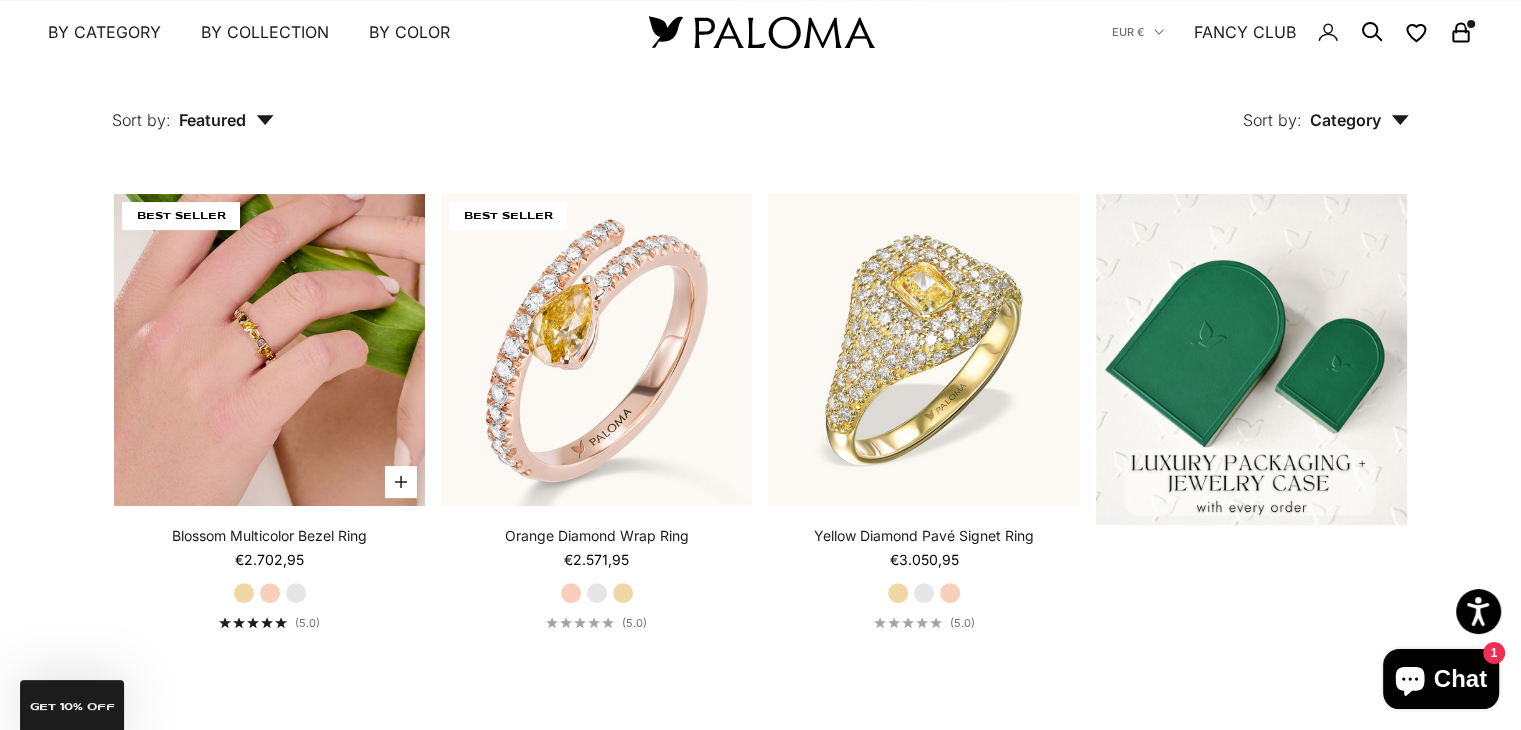 click at bounding box center [269, 349] 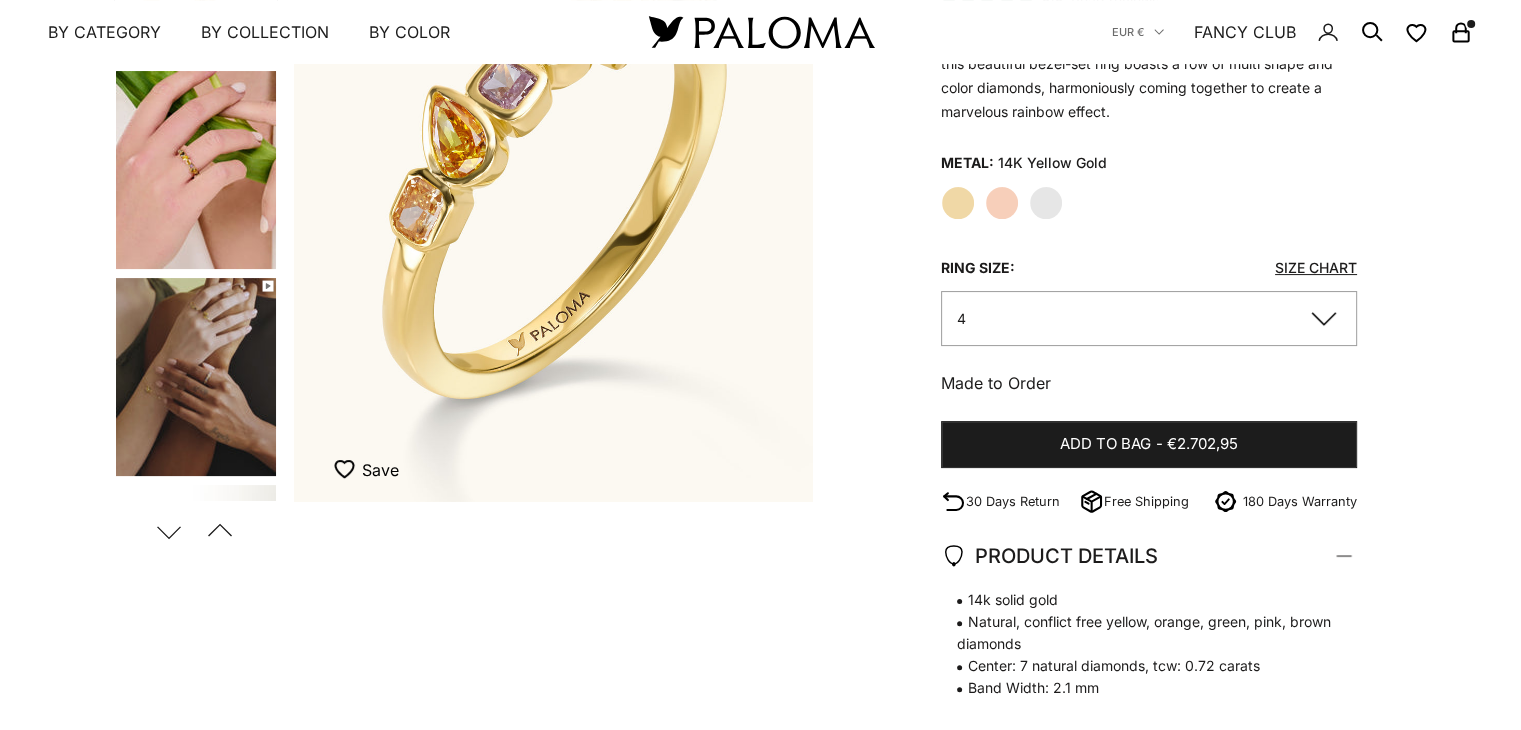 scroll, scrollTop: 338, scrollLeft: 0, axis: vertical 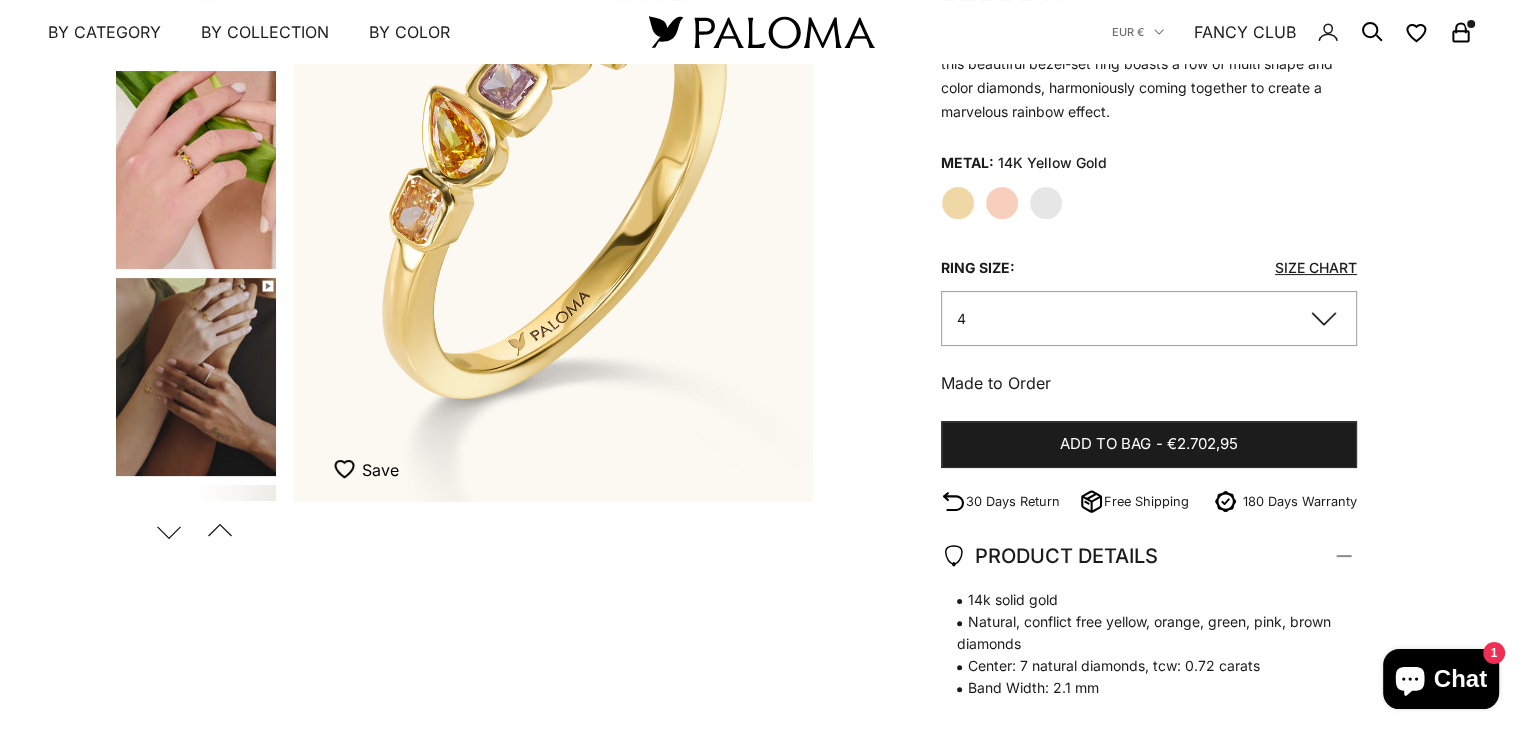 click at bounding box center [196, 170] 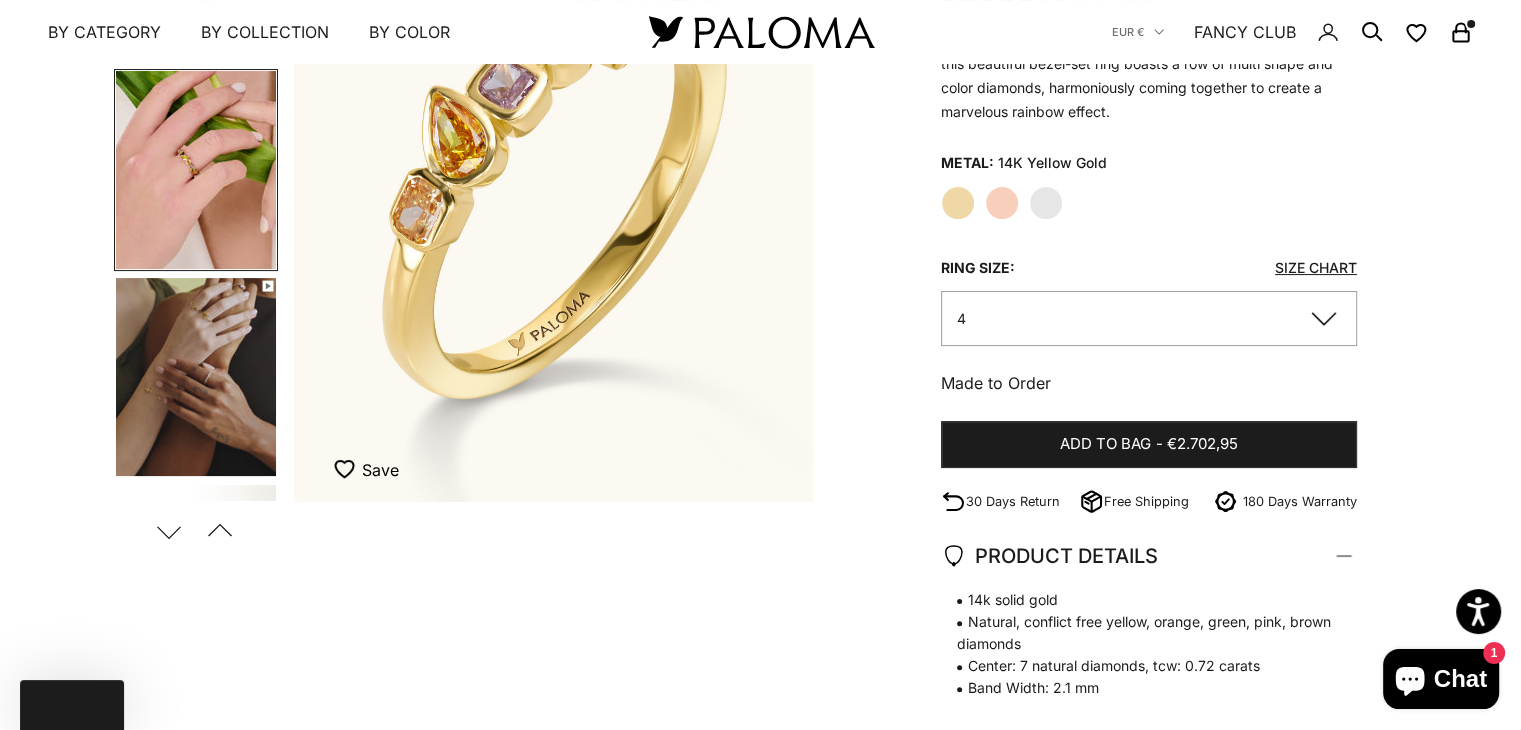 scroll, scrollTop: 0, scrollLeft: 543, axis: horizontal 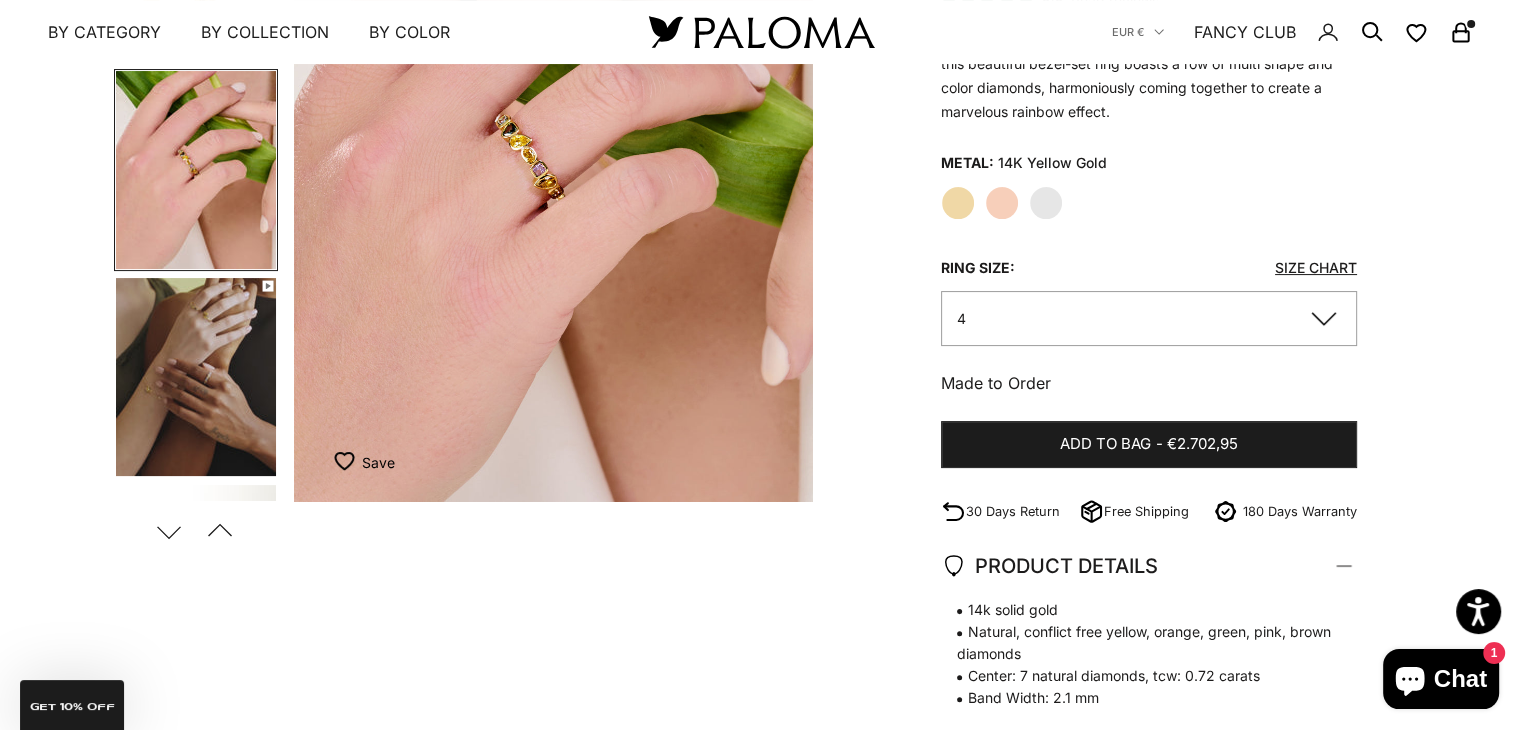click at bounding box center [196, 377] 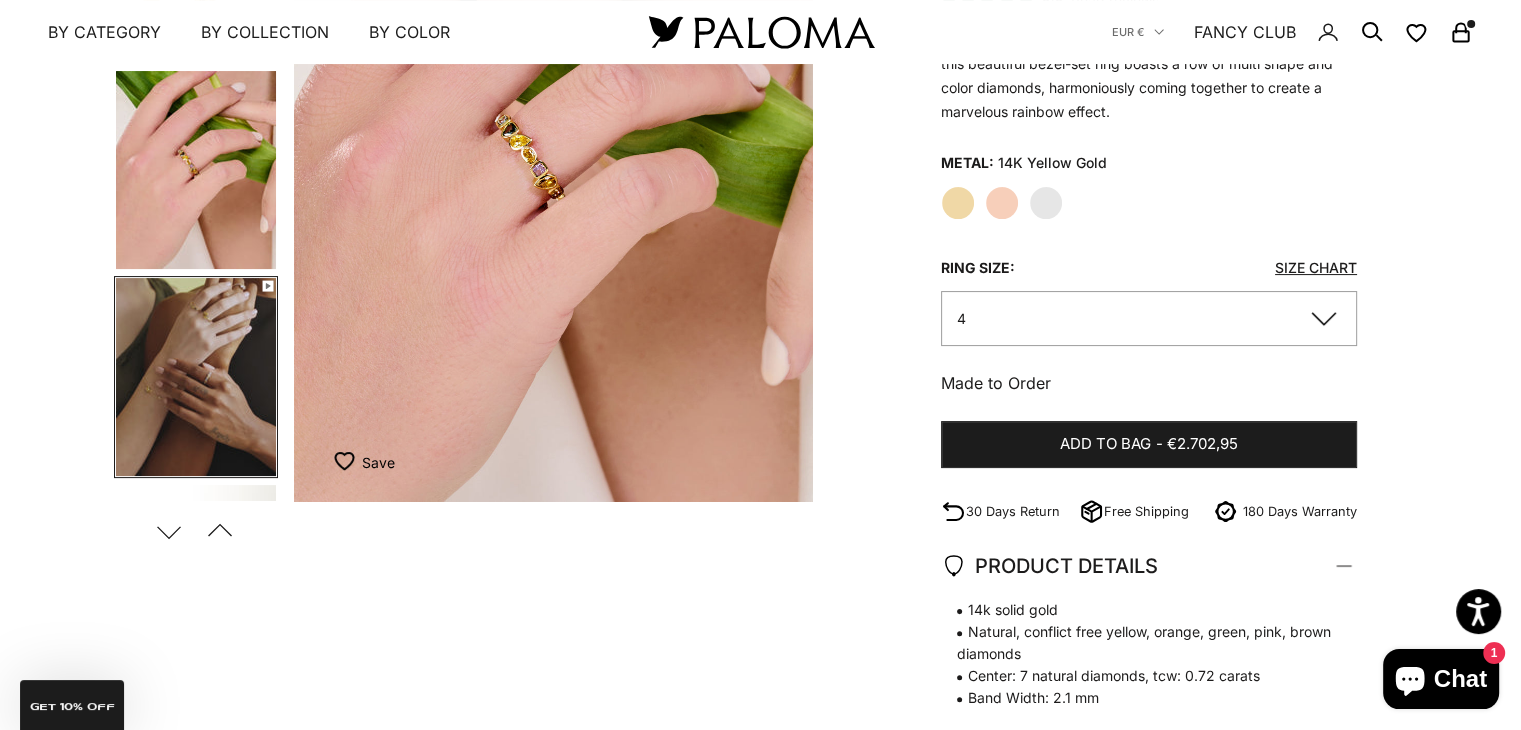 scroll, scrollTop: 197, scrollLeft: 0, axis: vertical 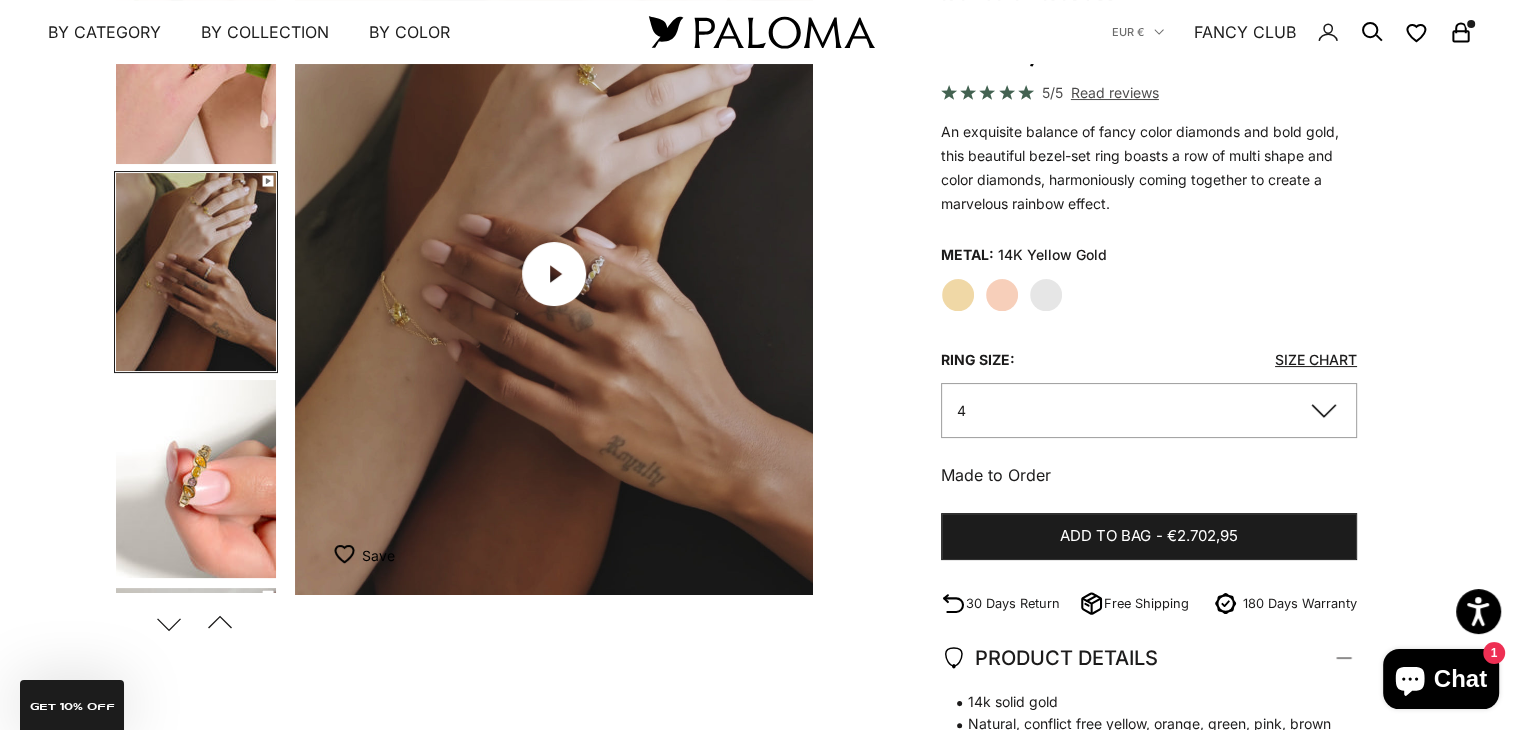 click on "4" 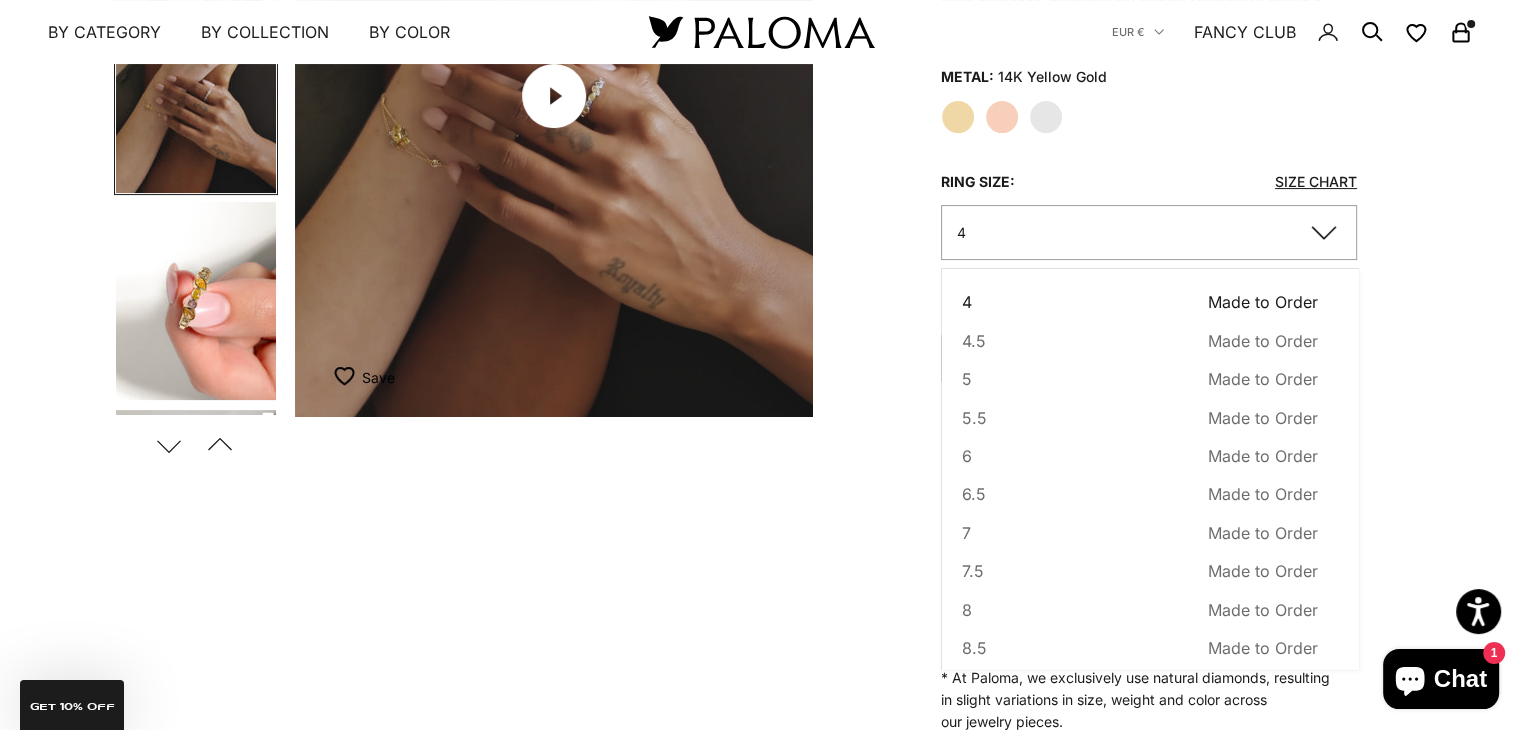 scroll, scrollTop: 435, scrollLeft: 0, axis: vertical 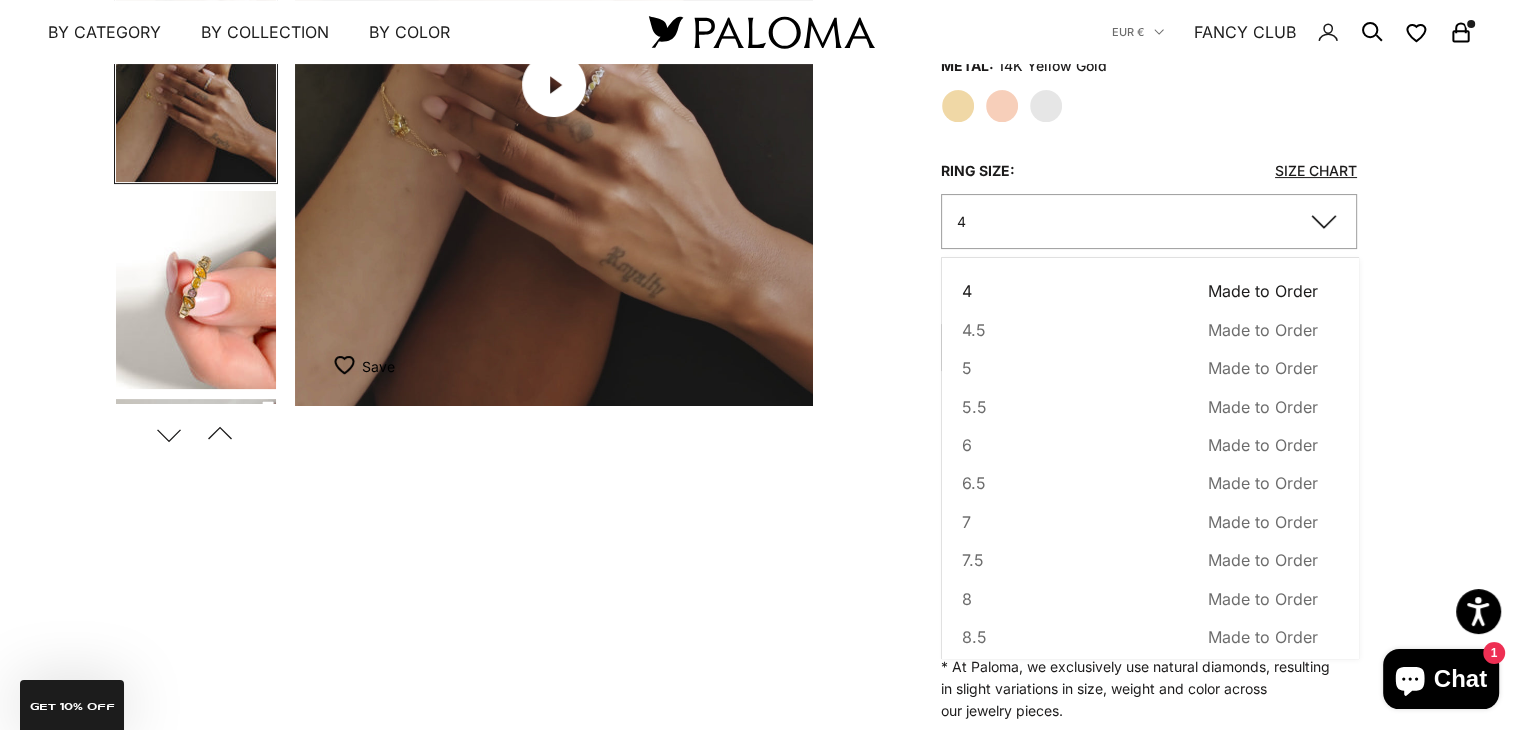 click on "Home
BEST SELLERS
Blossom Multicolor Bezel Ring
Zoom picture
Save
Add to wishlist
Next" at bounding box center (760, 338) 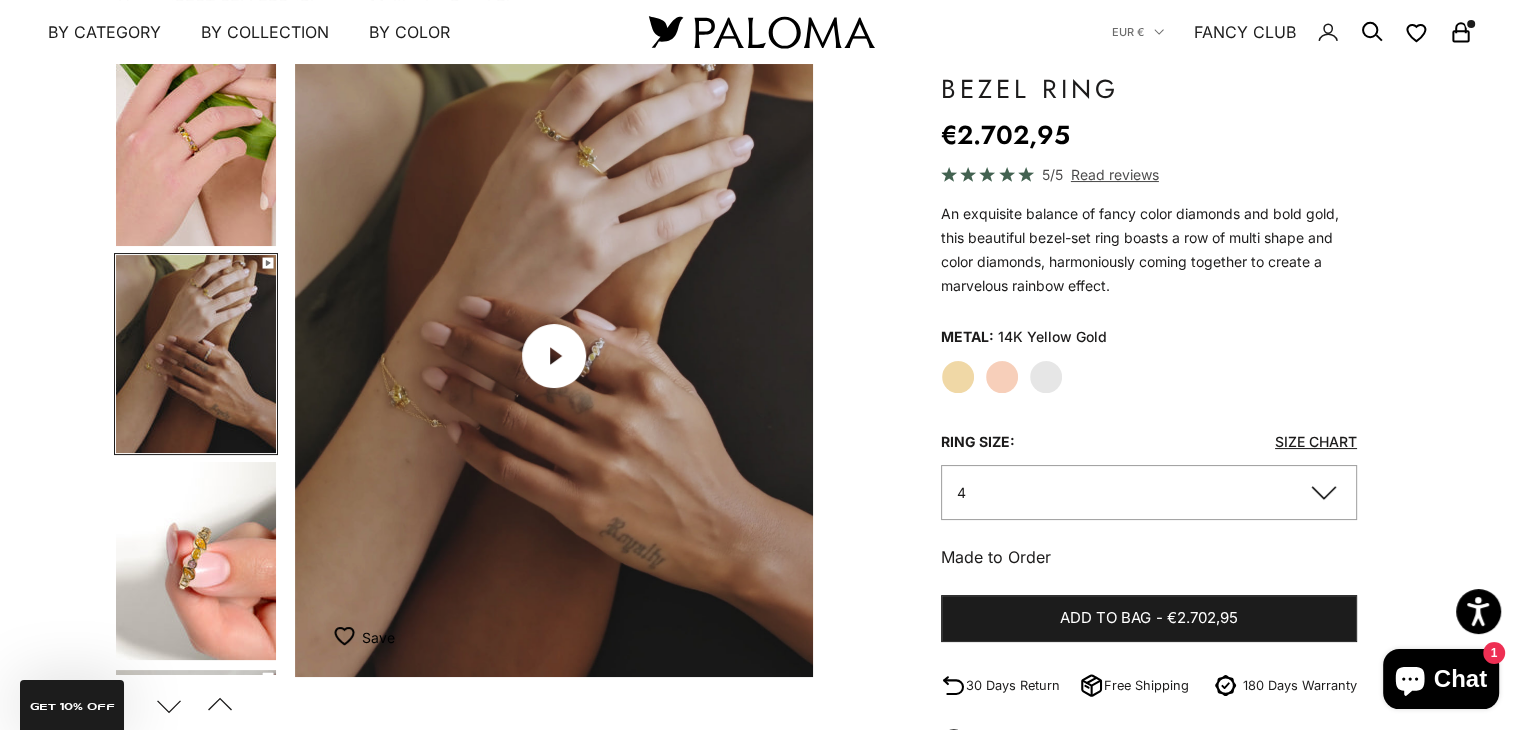 scroll, scrollTop: 0, scrollLeft: 0, axis: both 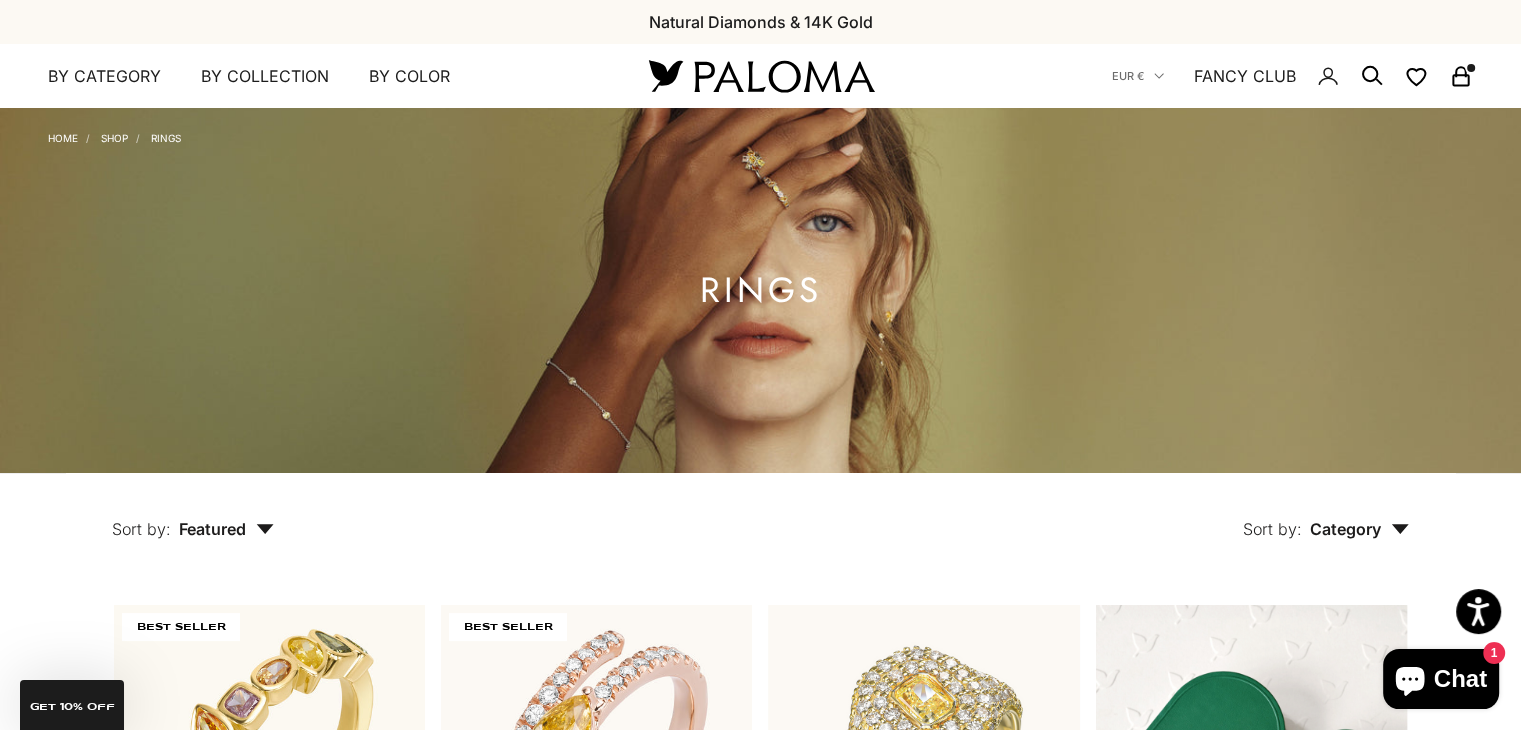 click on "Sort by:
Category" at bounding box center (1326, 515) 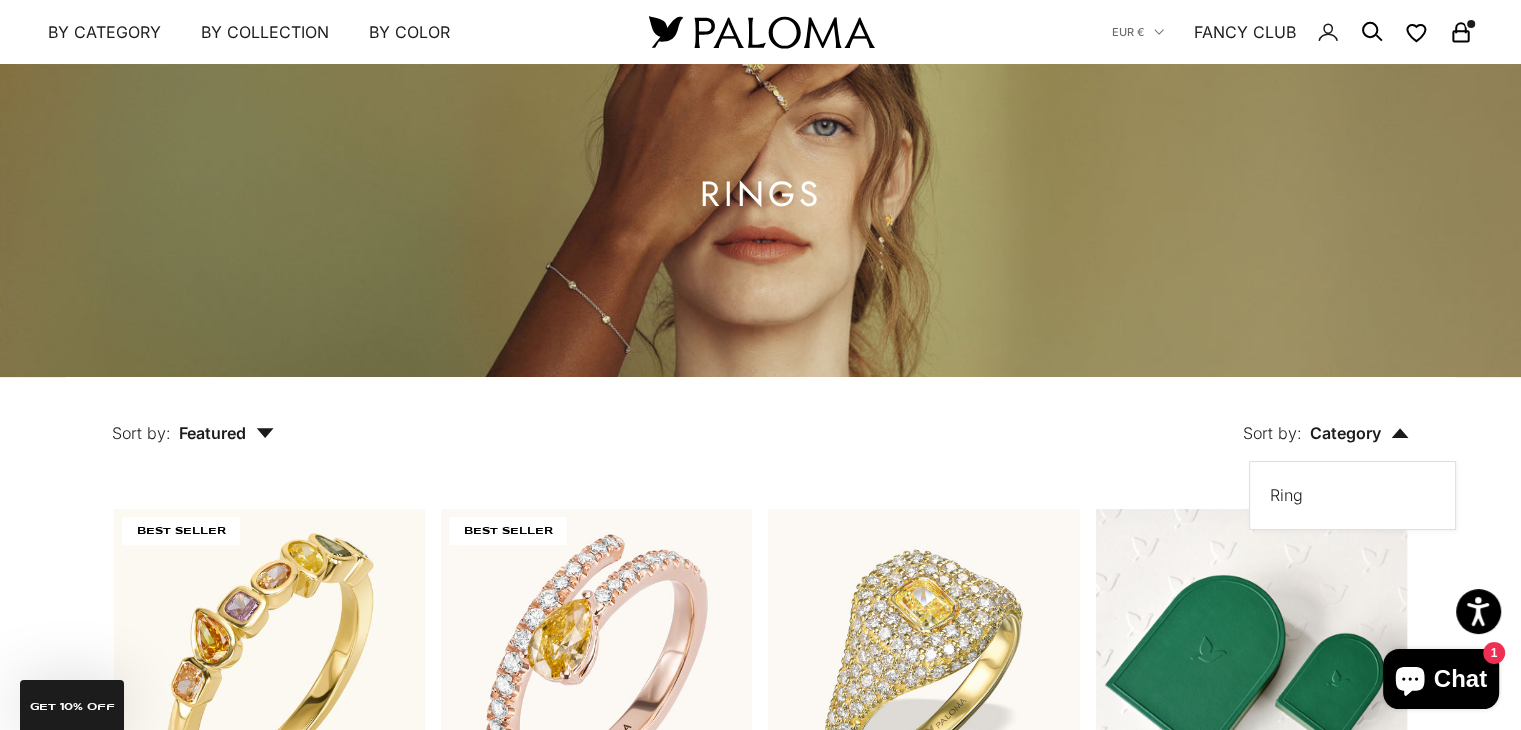 scroll, scrollTop: 65, scrollLeft: 0, axis: vertical 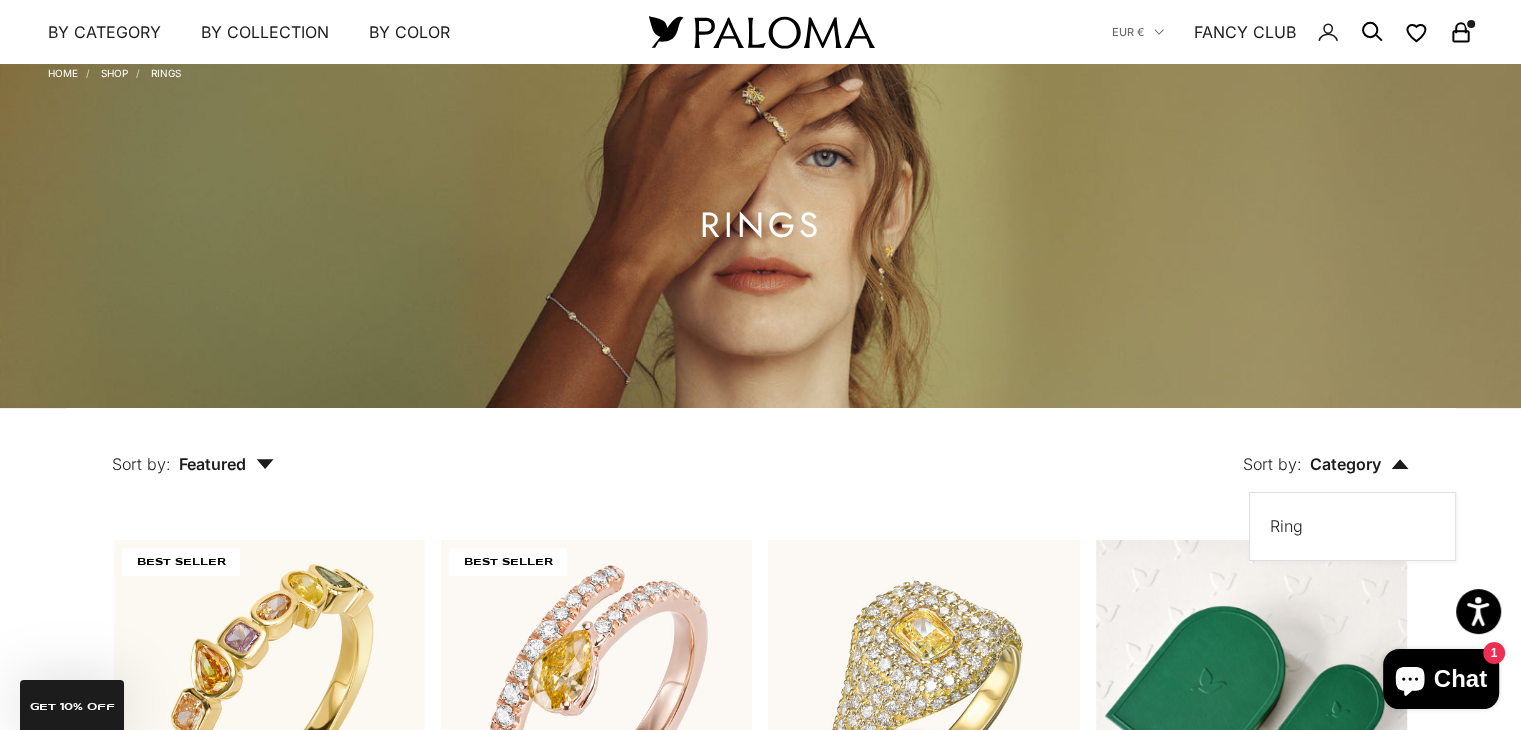 click on "Sort by:
Featured" at bounding box center [193, 450] 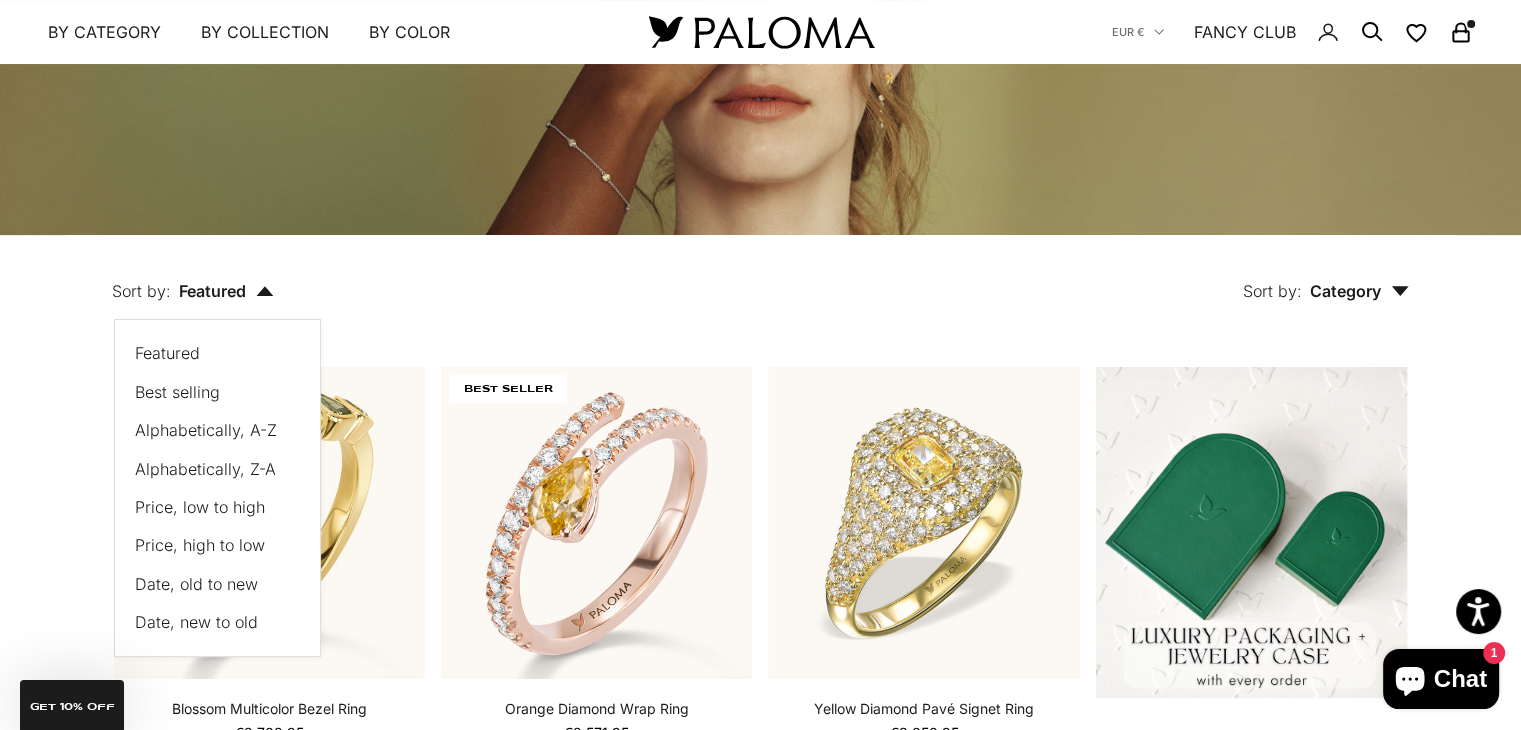 scroll, scrollTop: 263, scrollLeft: 0, axis: vertical 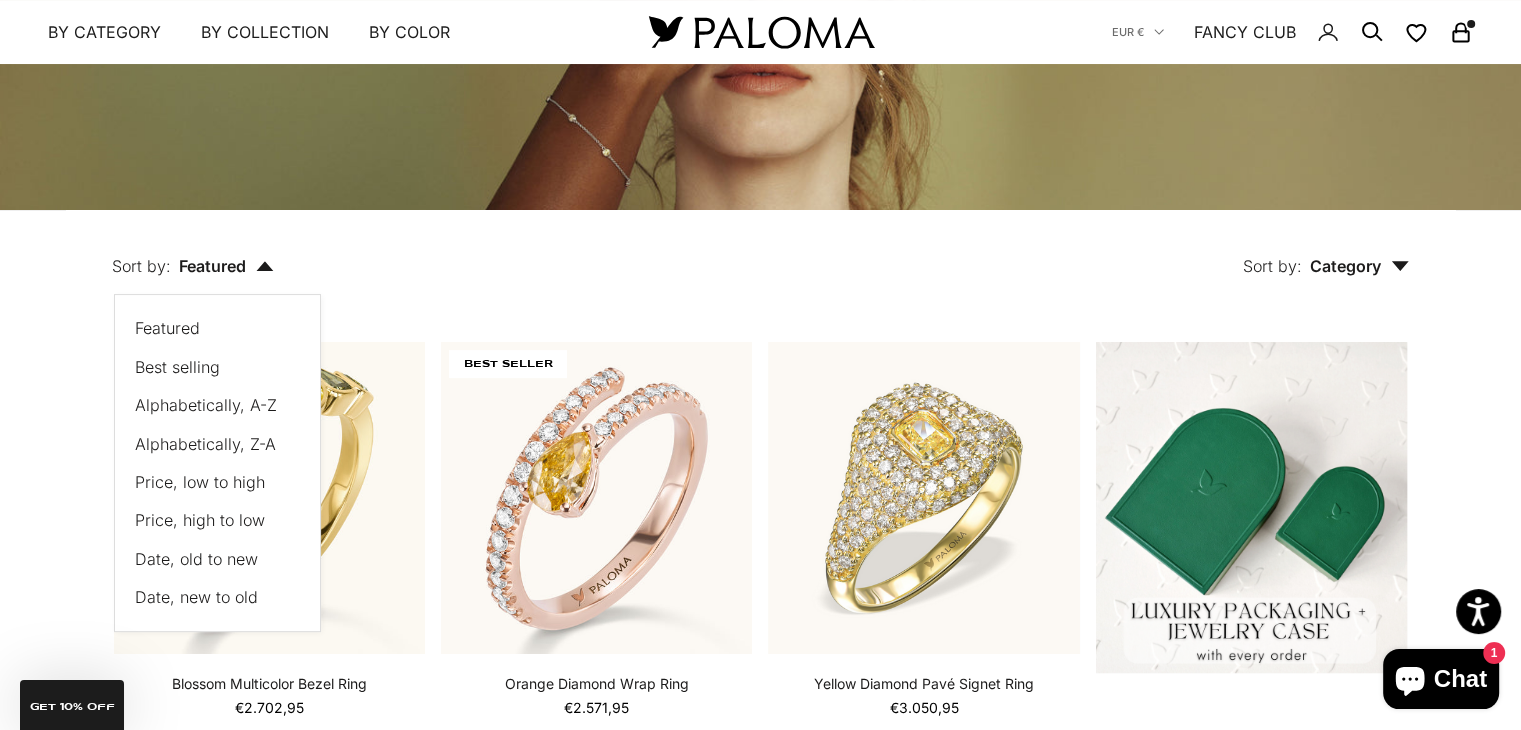 click on "Date, new to old" at bounding box center (196, 597) 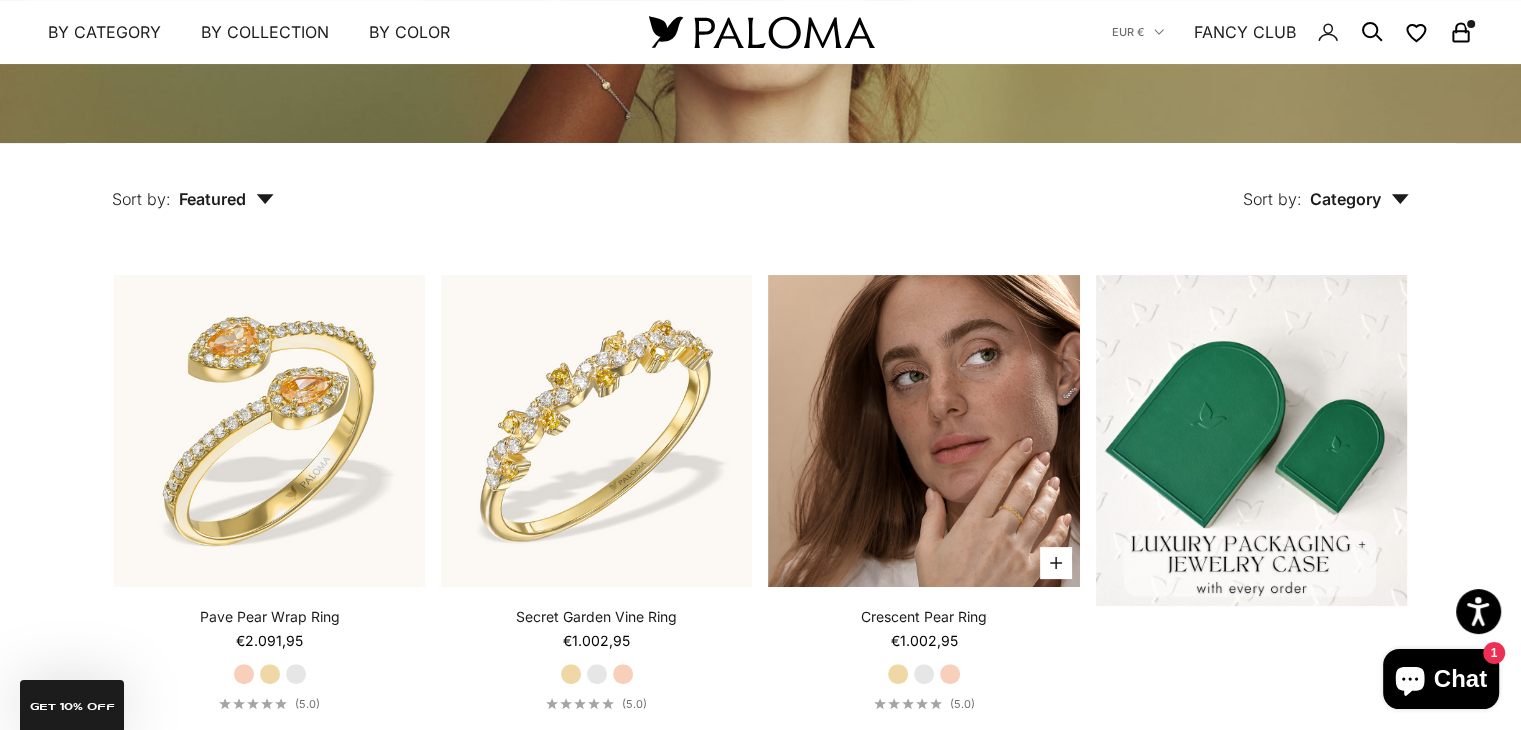 scroll, scrollTop: 364, scrollLeft: 0, axis: vertical 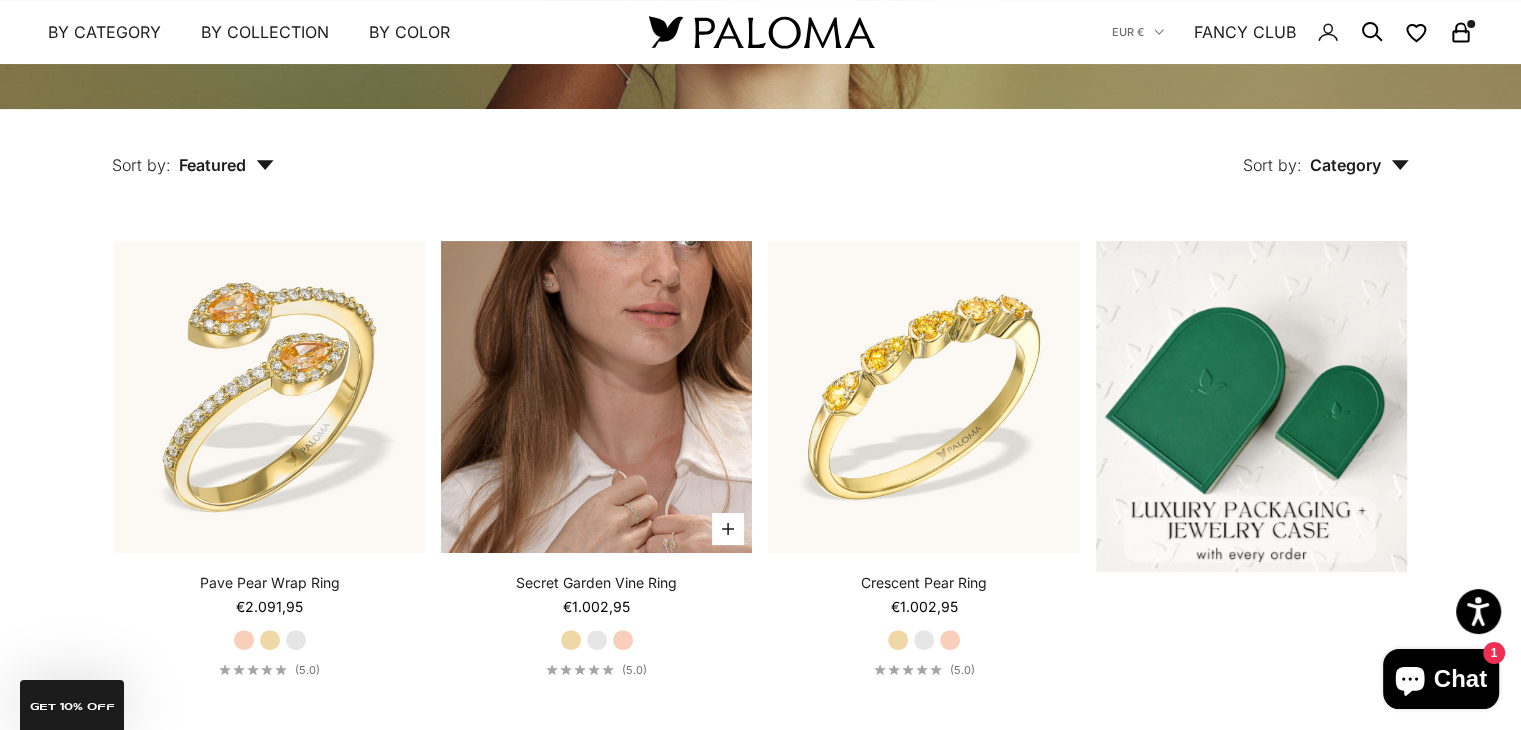 click at bounding box center [596, 396] 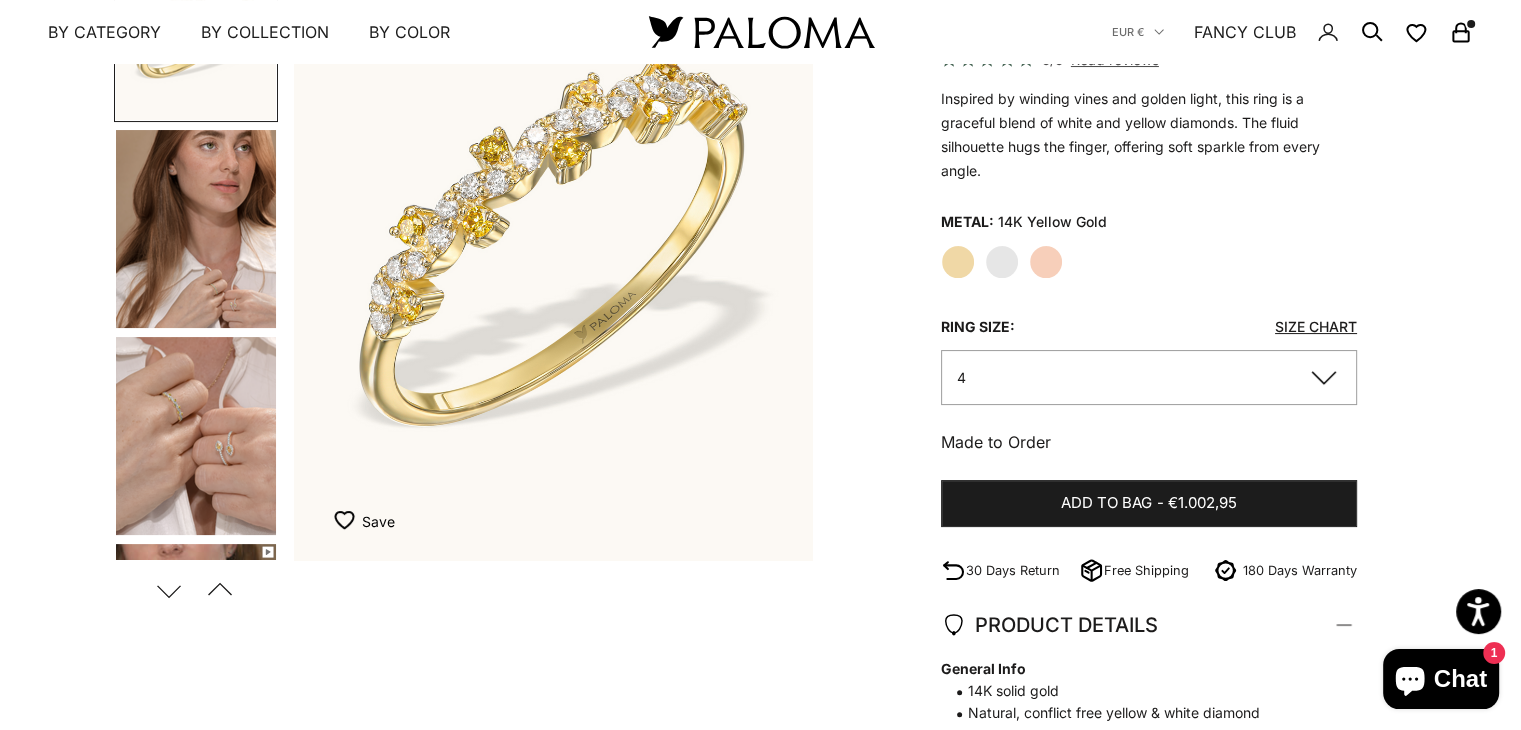 scroll, scrollTop: 279, scrollLeft: 0, axis: vertical 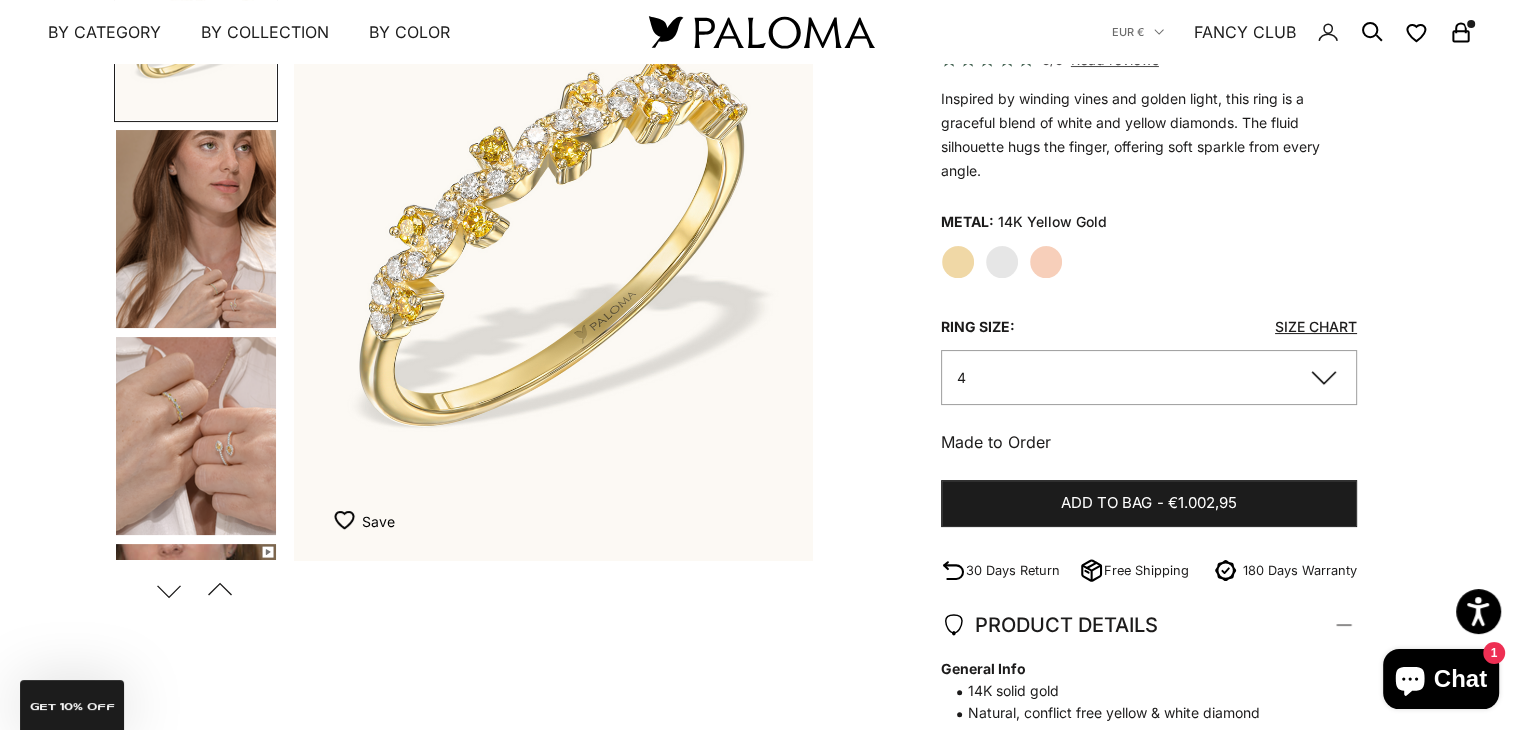 click at bounding box center [196, 229] 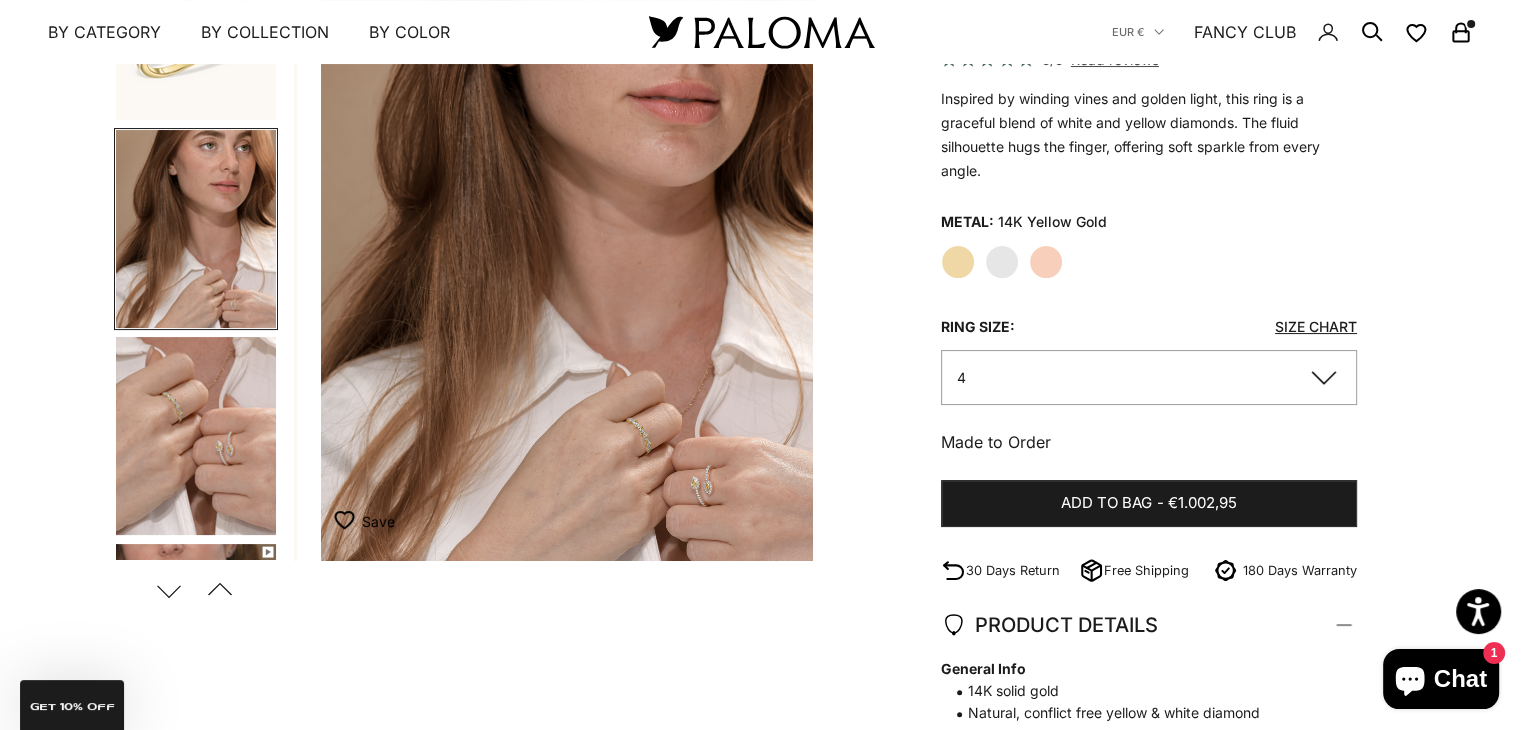 scroll, scrollTop: 0, scrollLeft: 543, axis: horizontal 